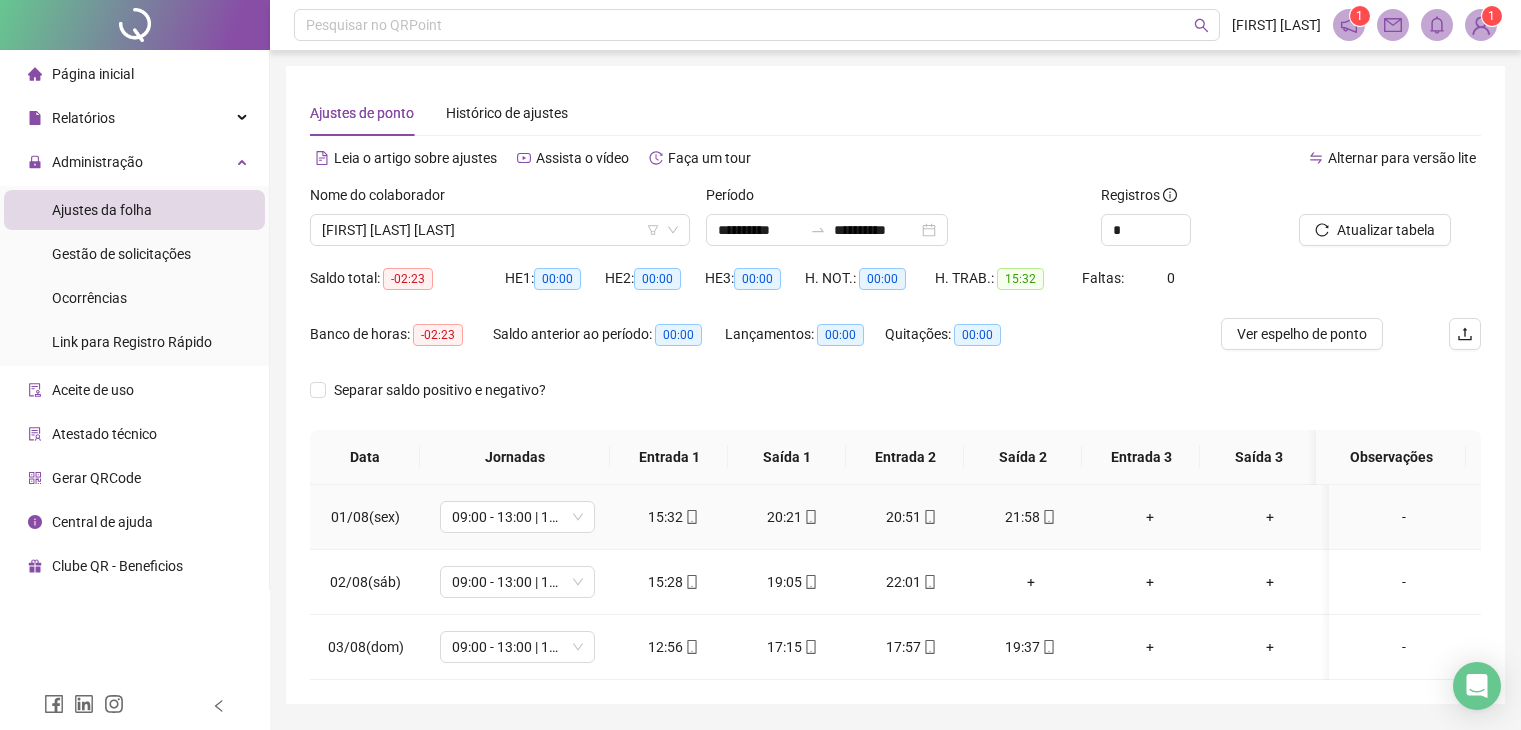 scroll, scrollTop: 60, scrollLeft: 0, axis: vertical 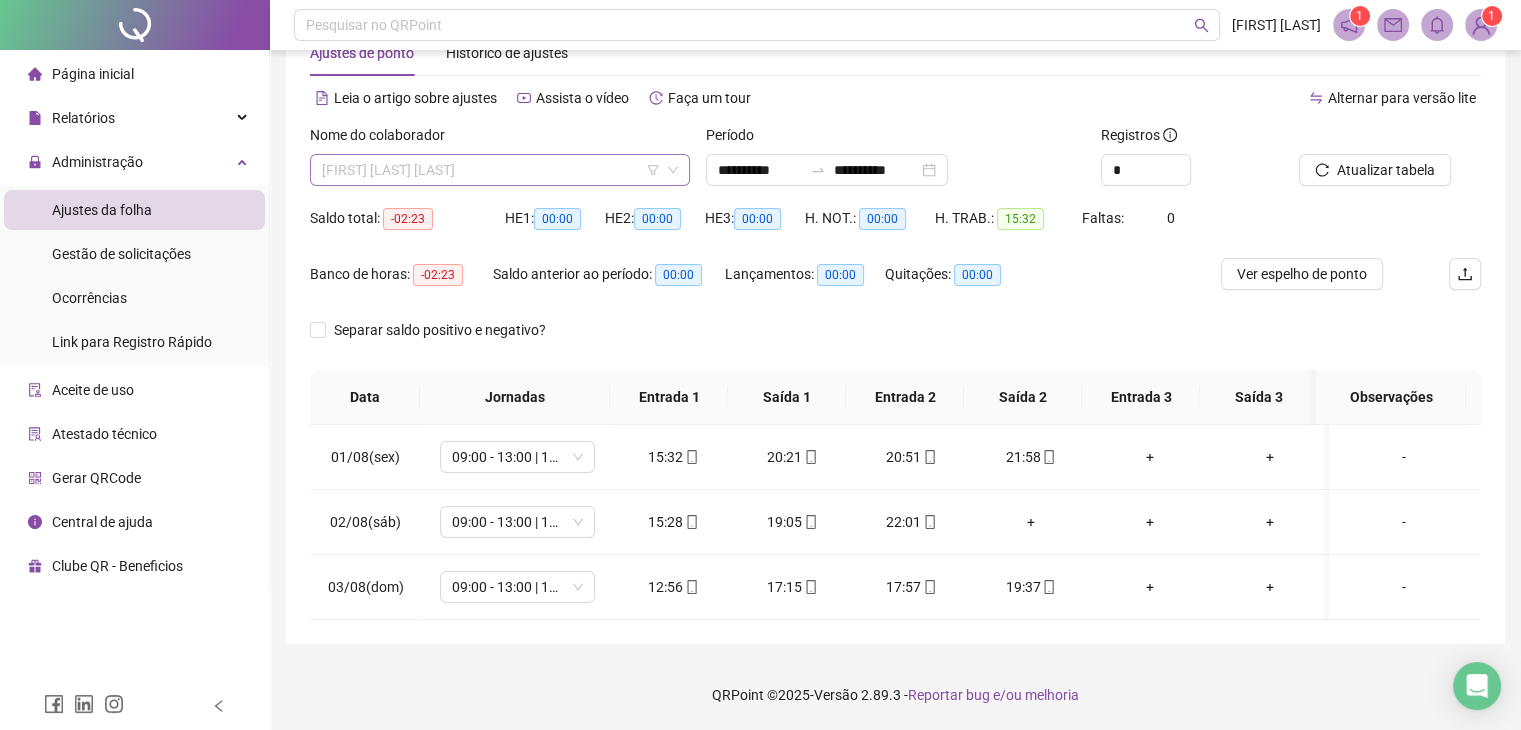 click on "[FIRST] [LAST] [LAST]" at bounding box center (500, 170) 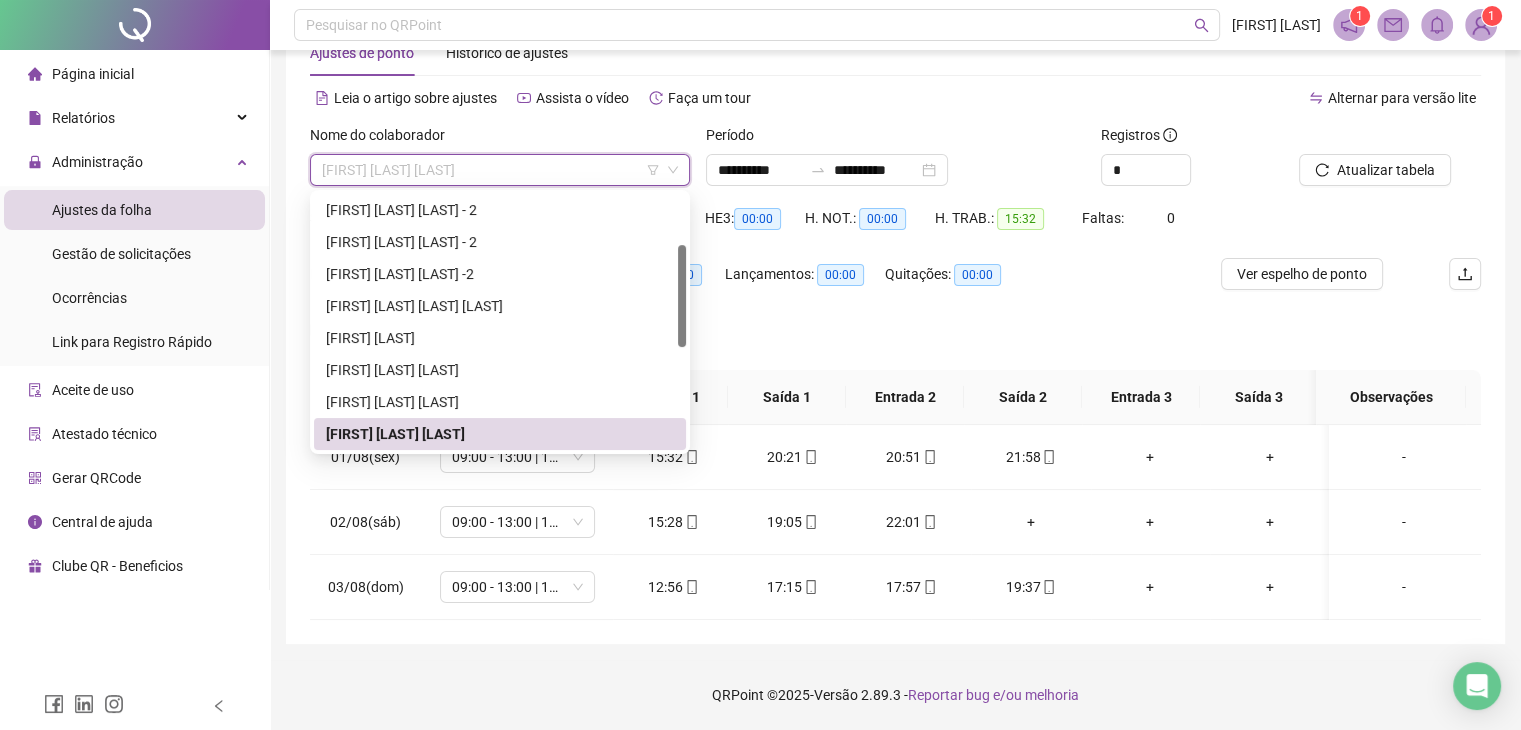 click on "[FIRST] [LAST] [LAST]" at bounding box center (500, 170) 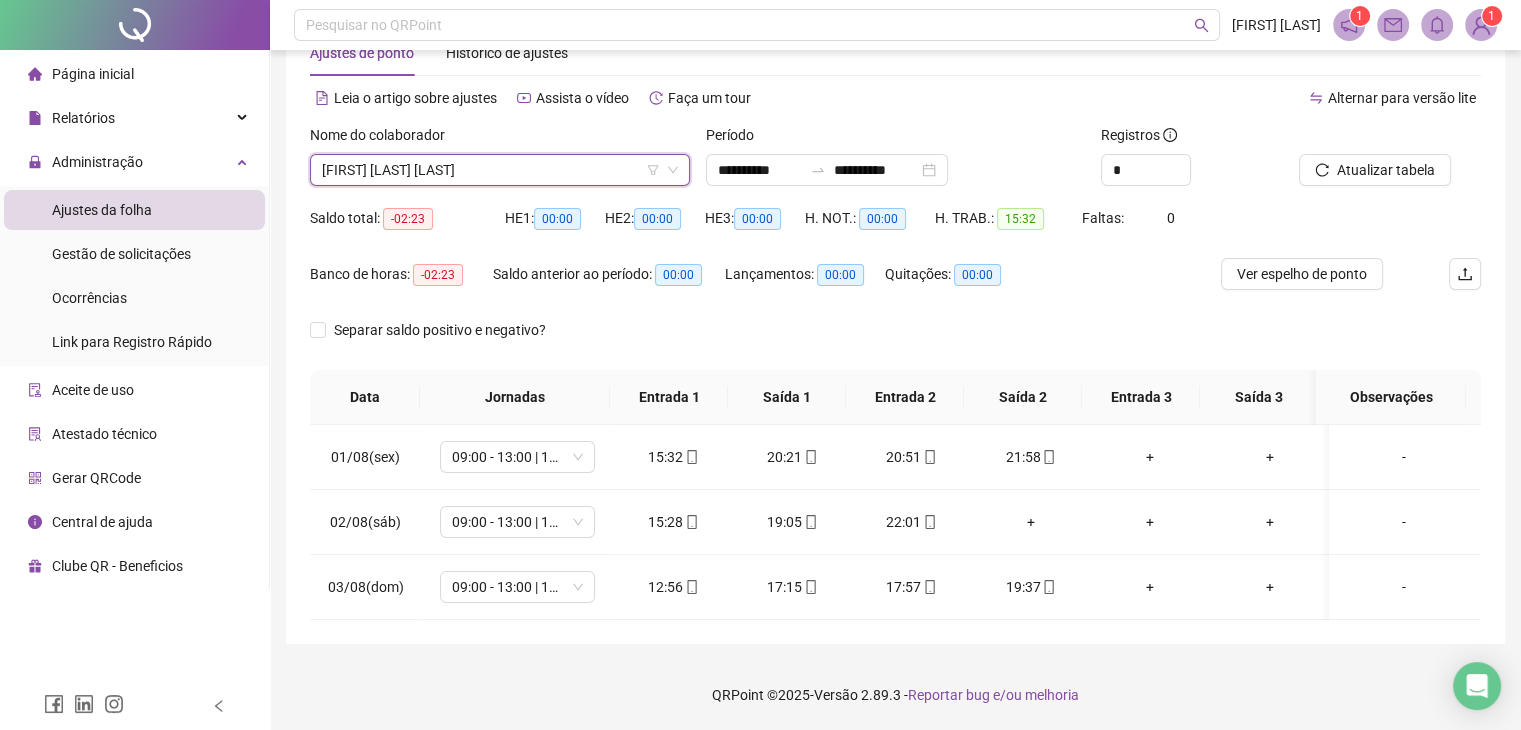 click on "[FIRST] [LAST] [LAST]" at bounding box center (500, 170) 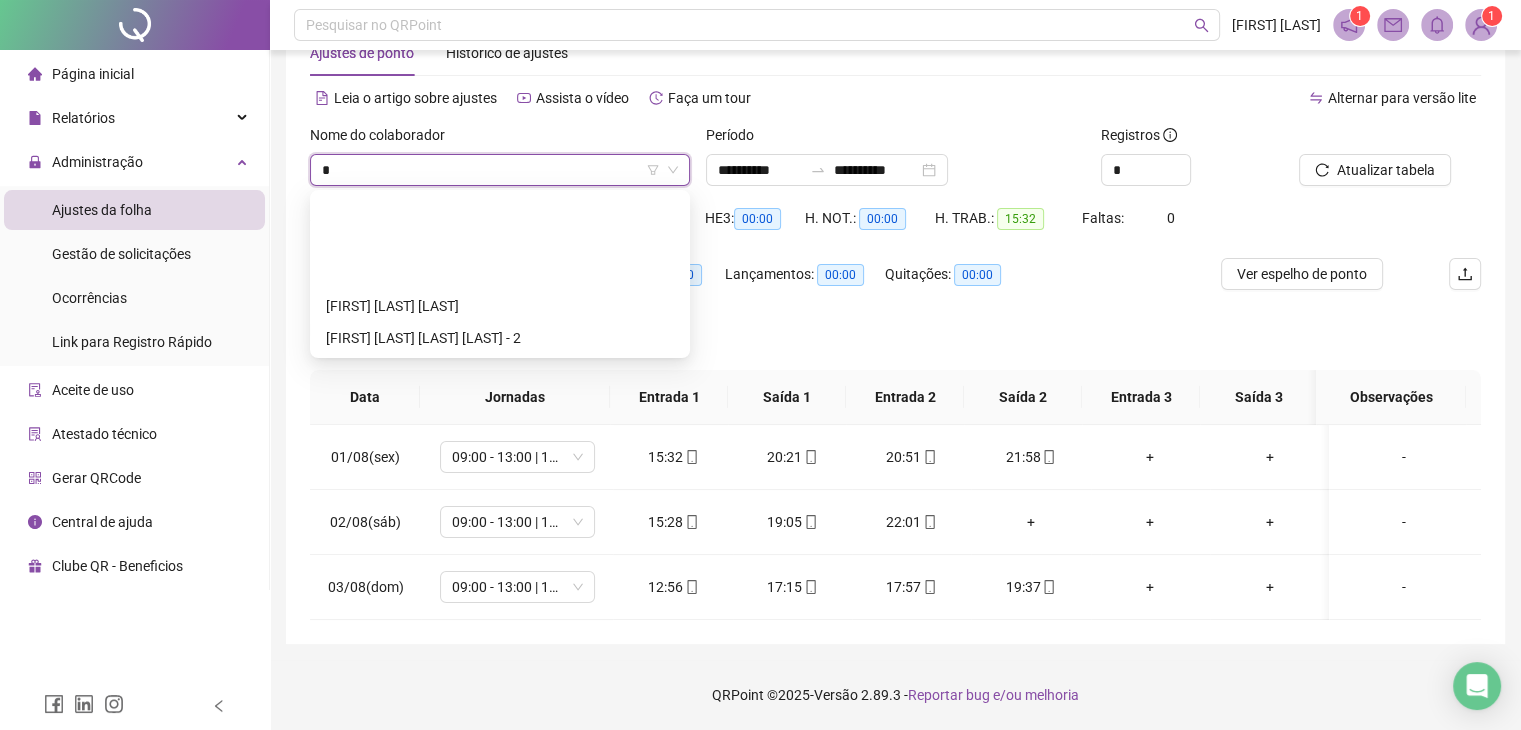 type on "**" 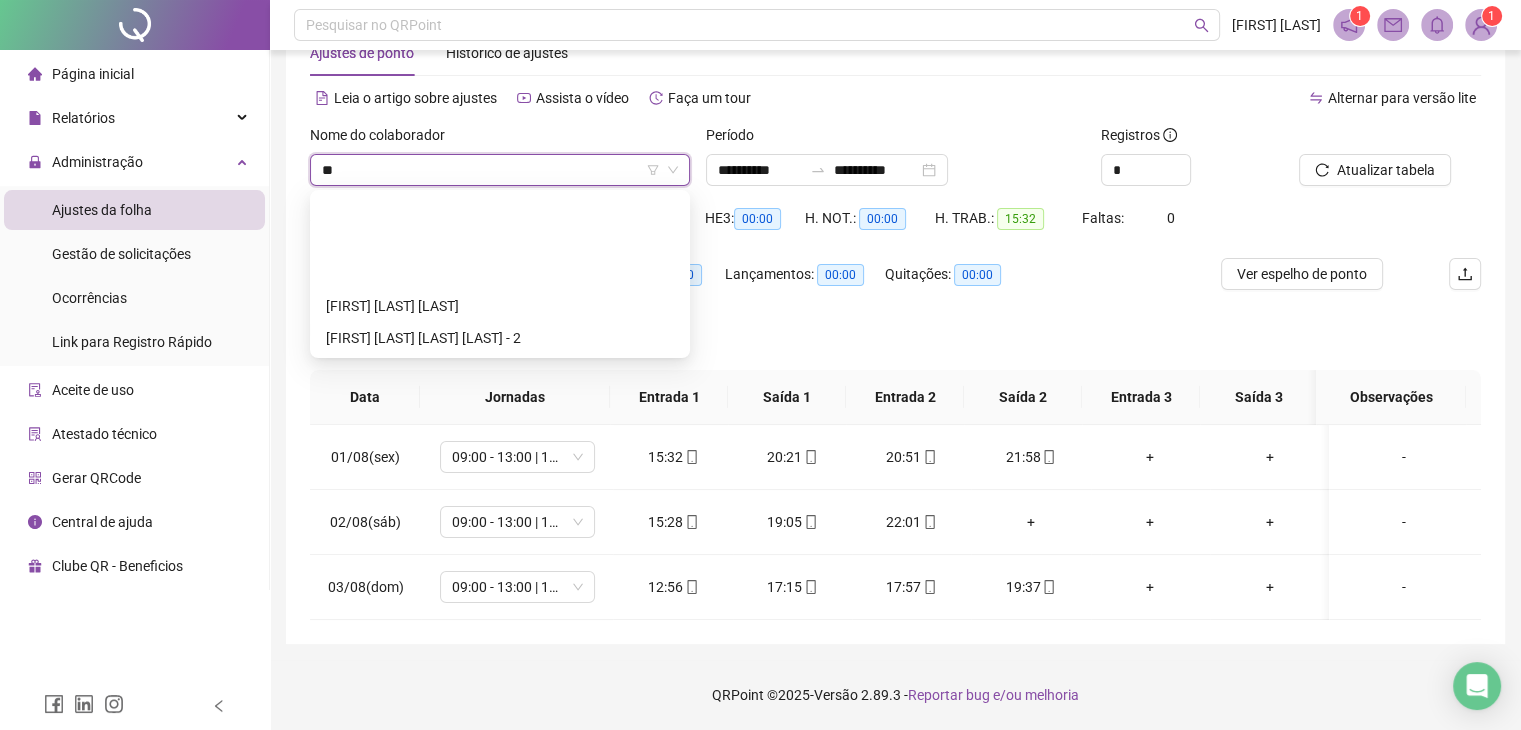 scroll, scrollTop: 0, scrollLeft: 0, axis: both 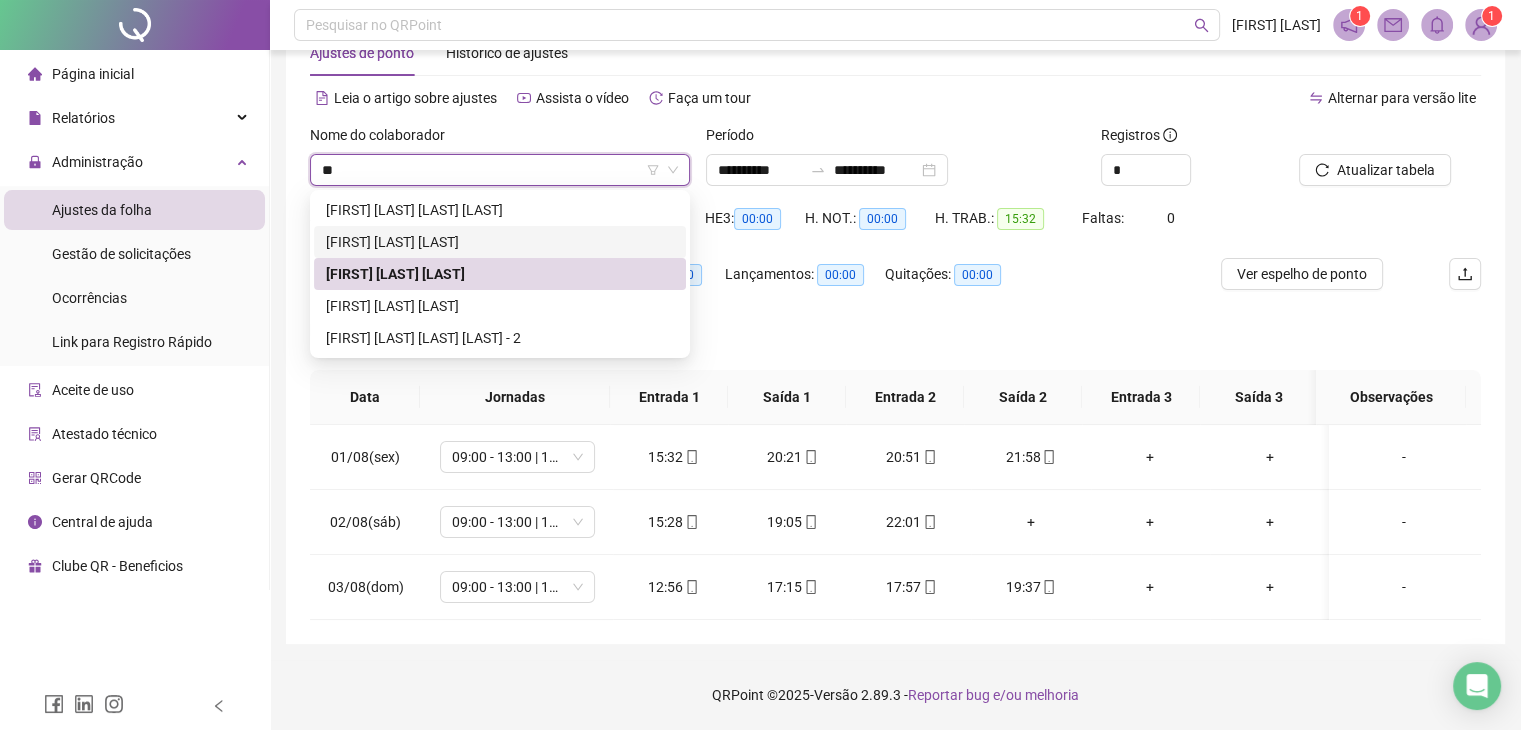 click on "[FIRST] [LAST] [LAST]" at bounding box center (500, 242) 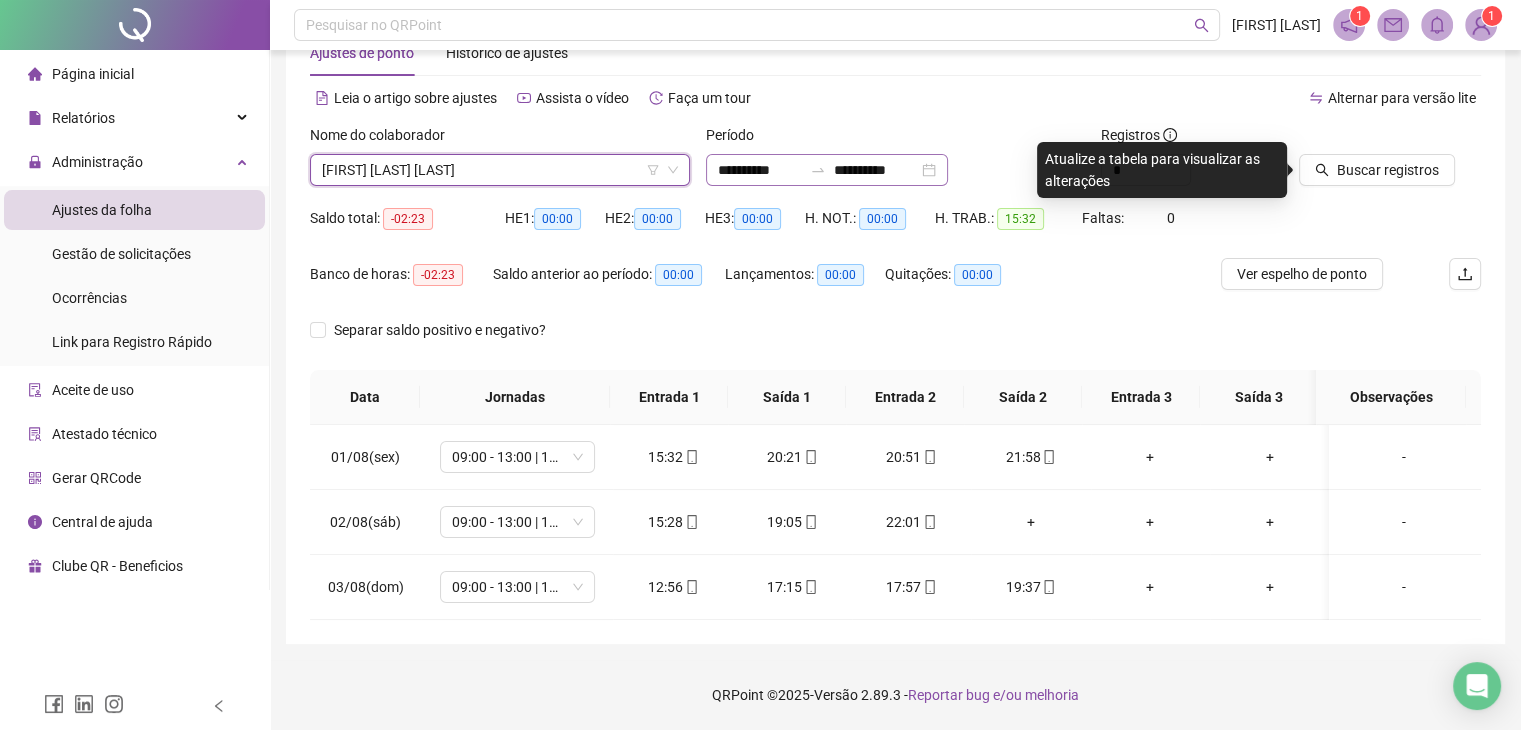 click on "**********" at bounding box center (827, 170) 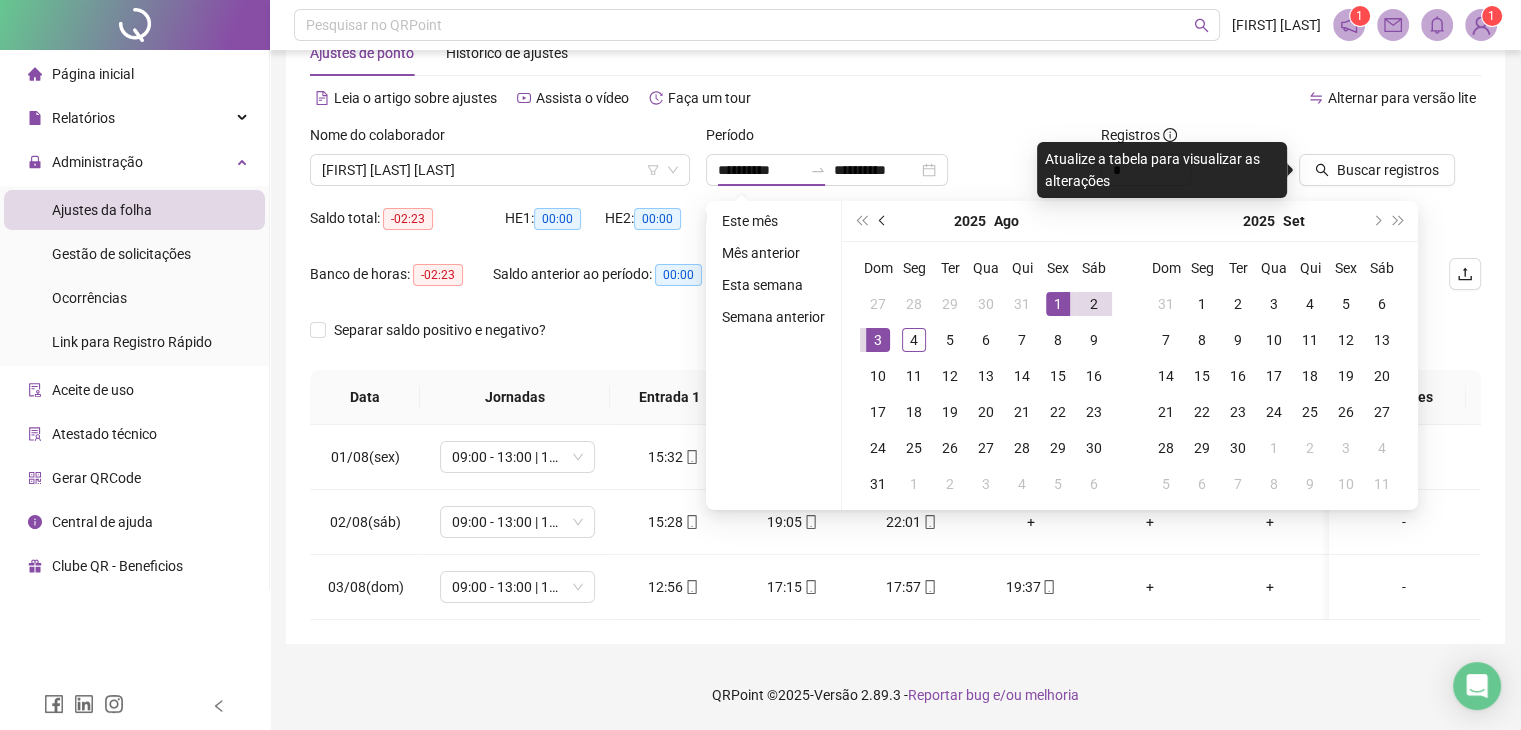 click at bounding box center [884, 221] 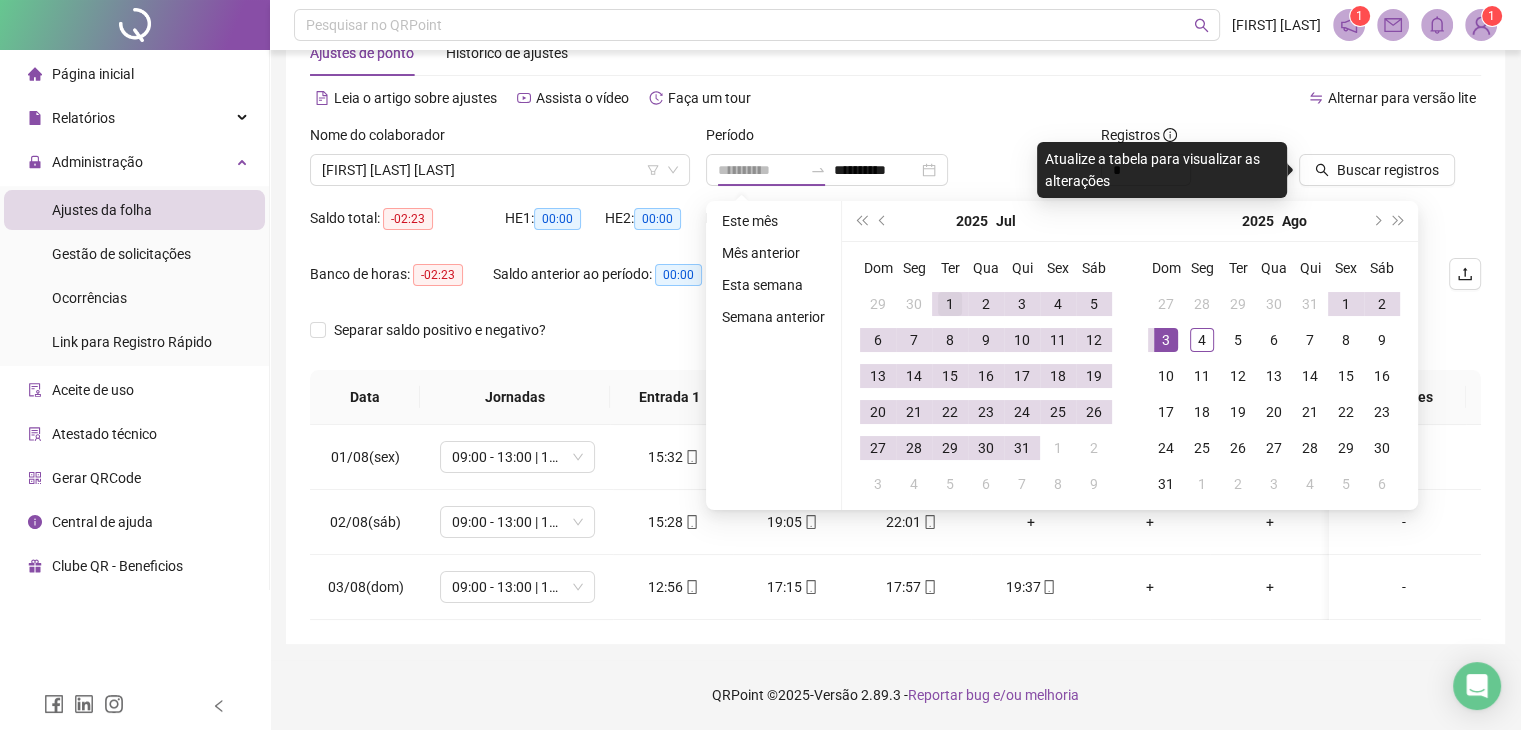 type on "**********" 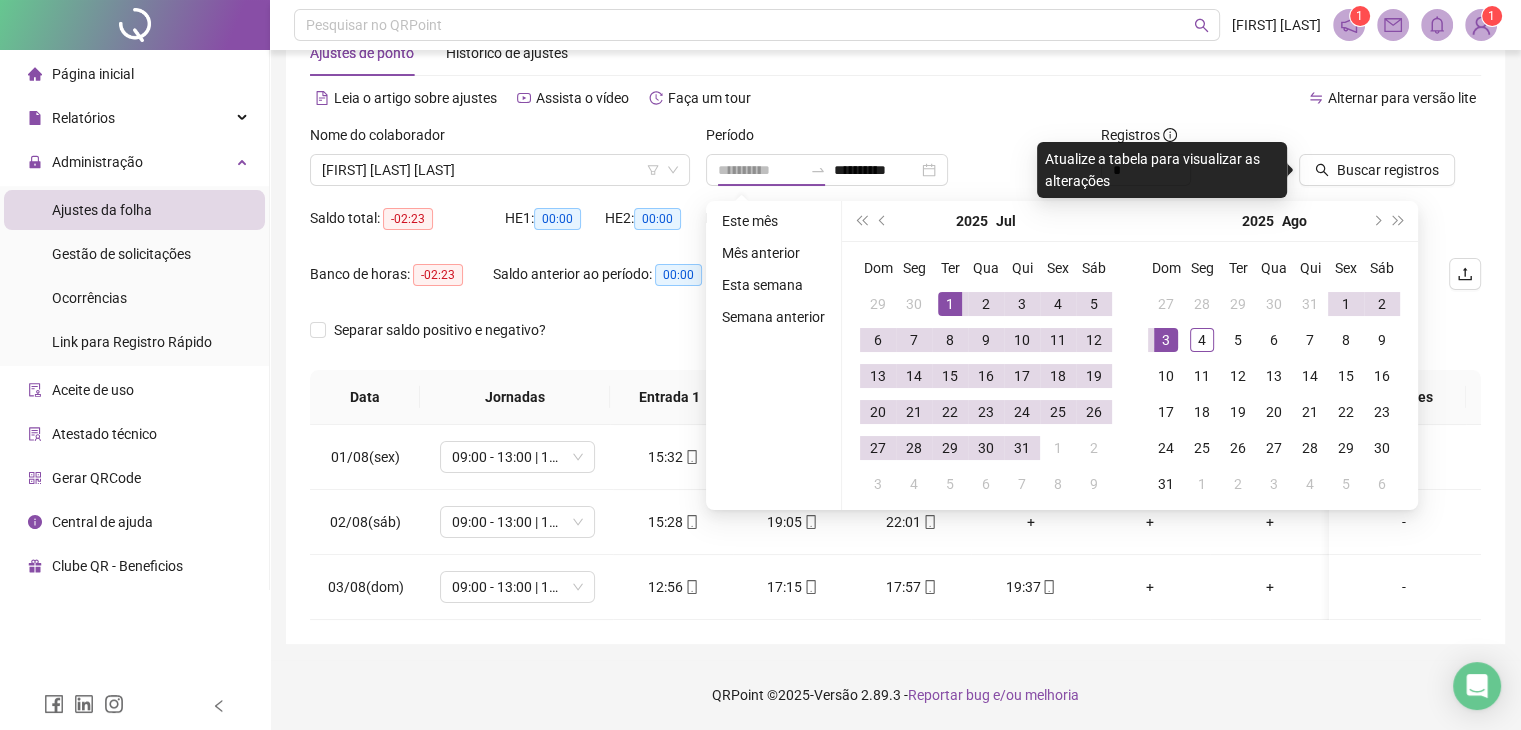 click on "1" at bounding box center [950, 304] 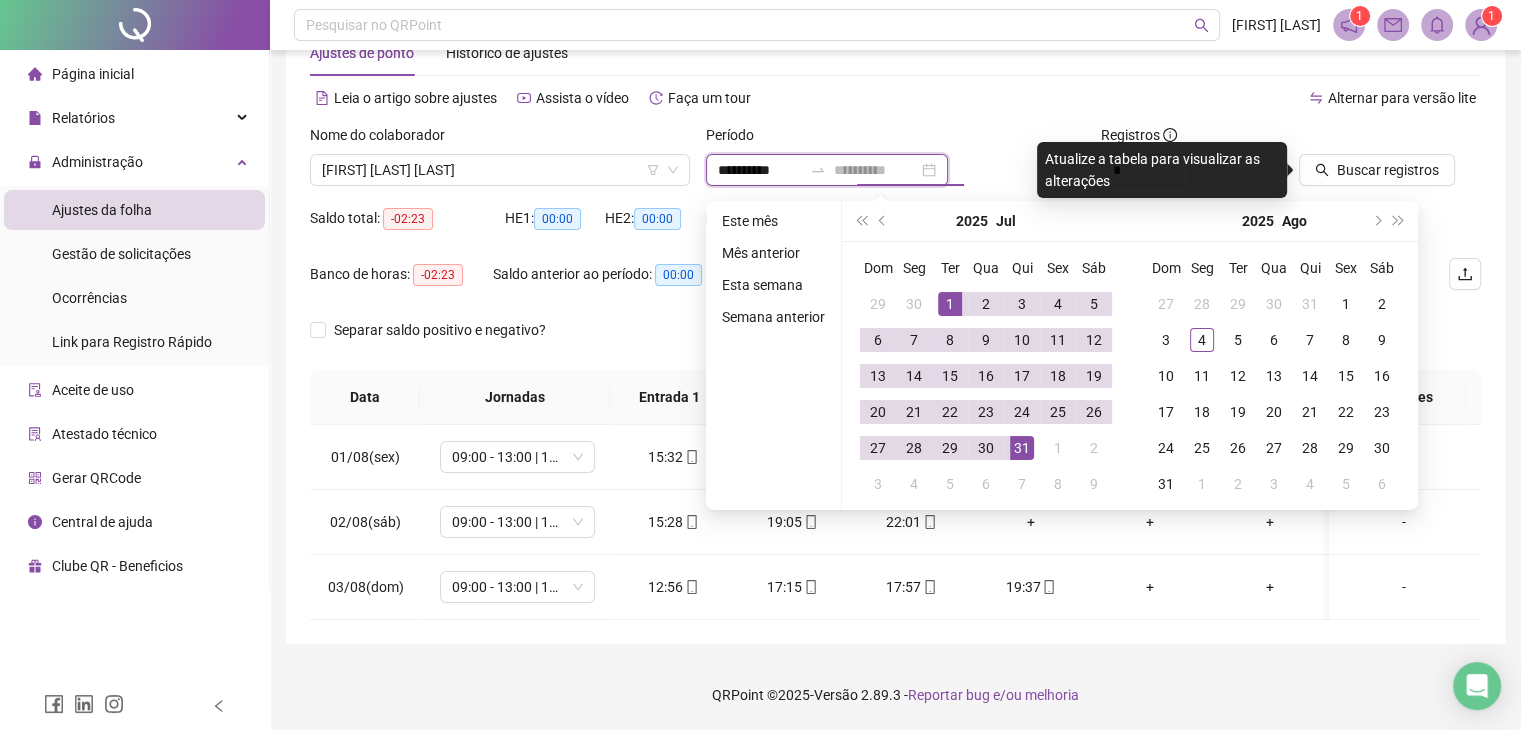 type on "**********" 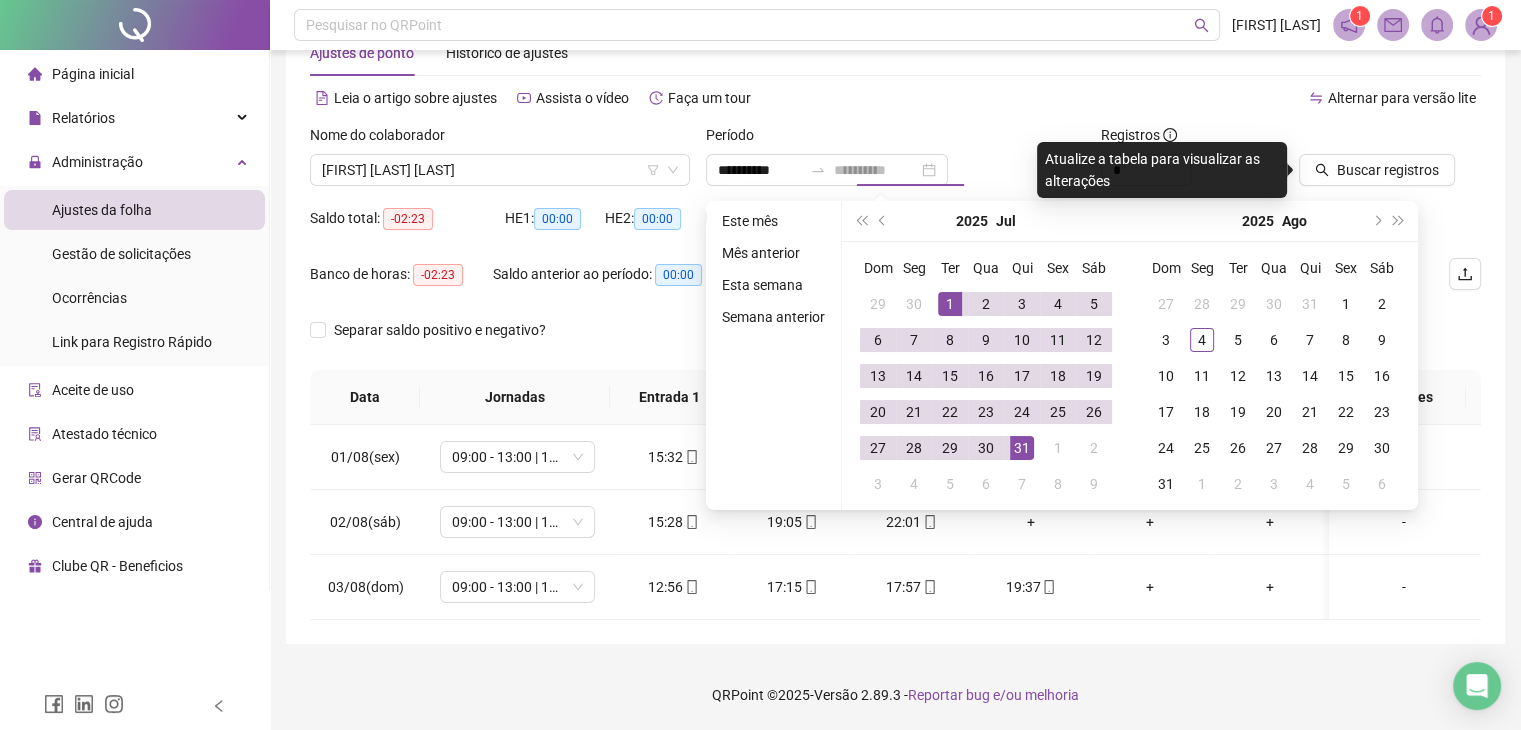 click on "31" at bounding box center [1022, 448] 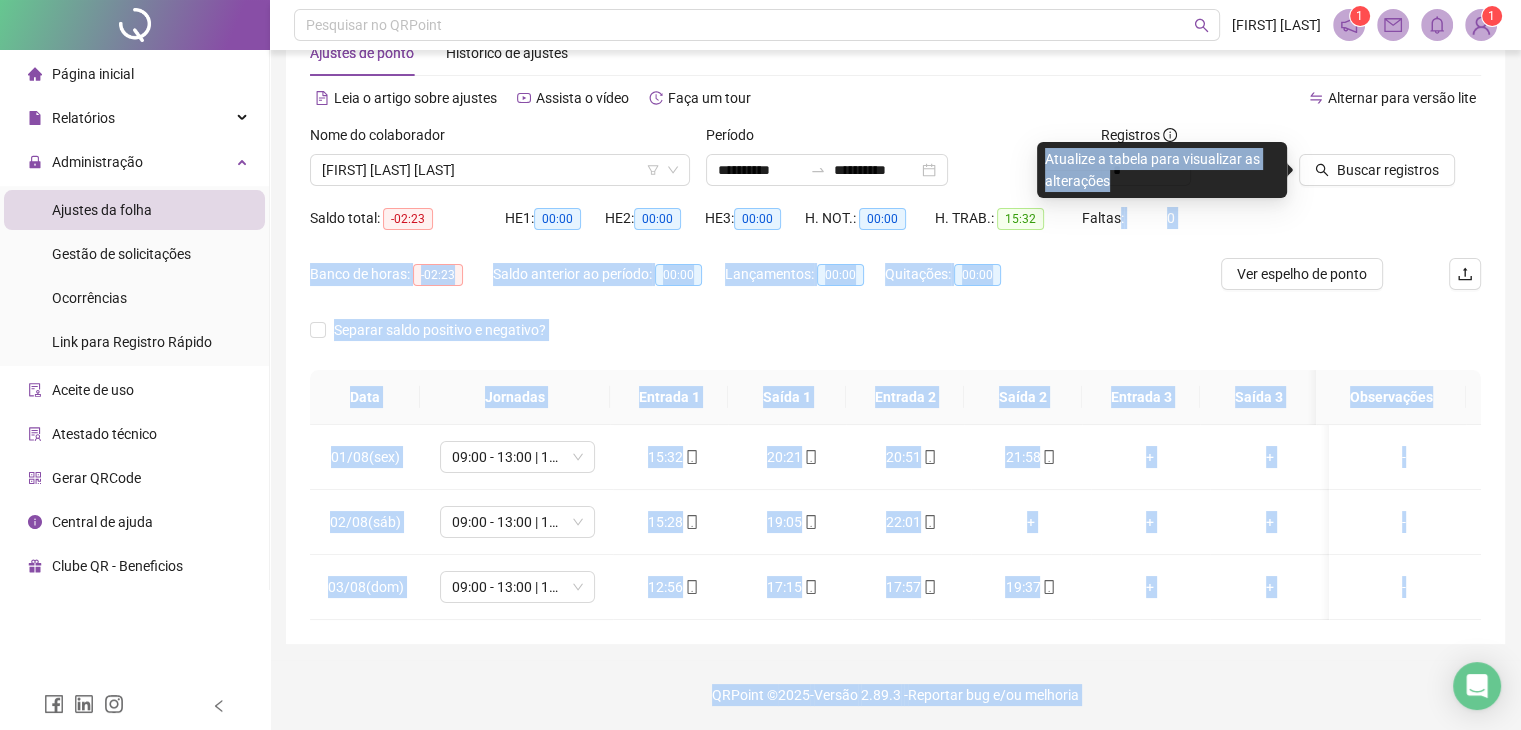 drag, startPoint x: 1108, startPoint y: 183, endPoint x: 1116, endPoint y: 241, distance: 58.549126 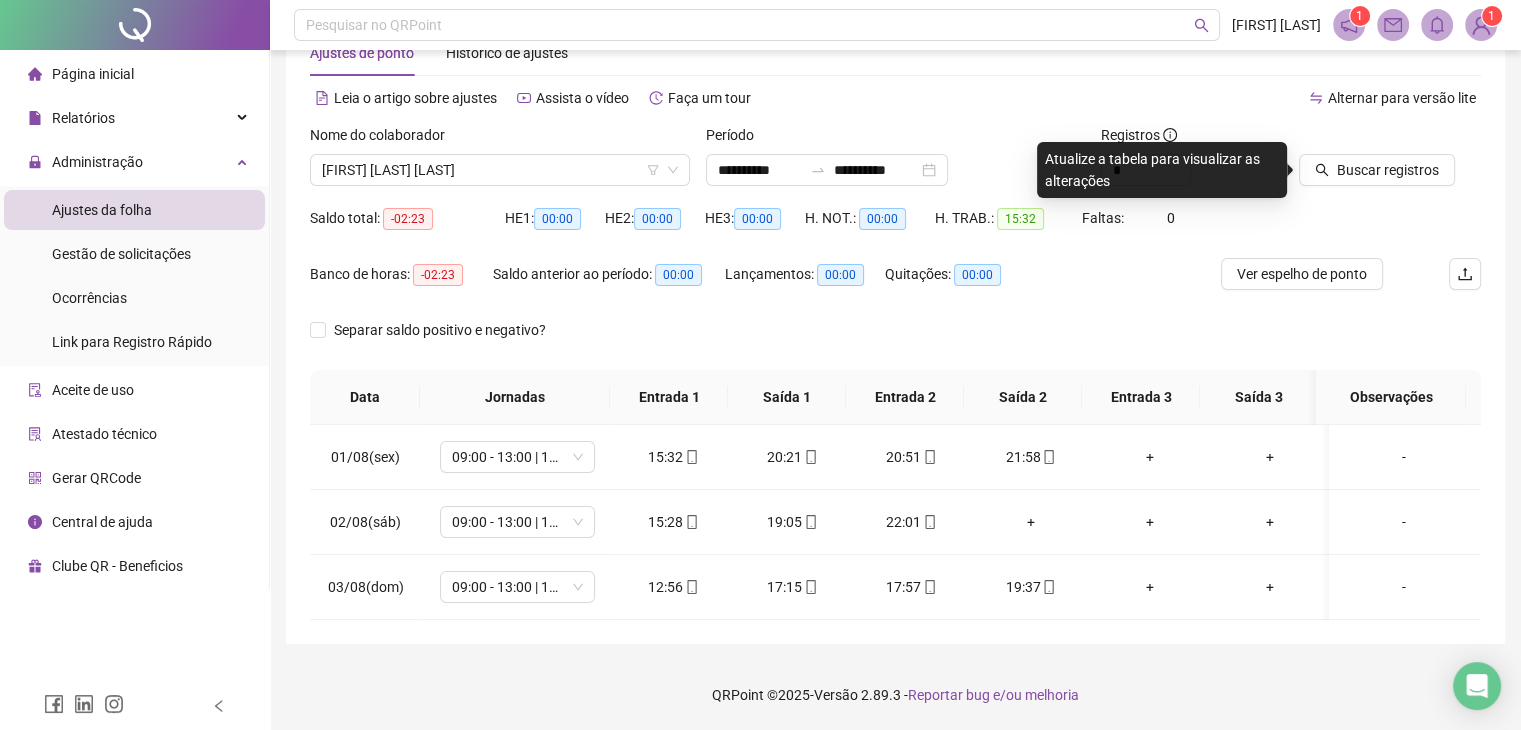 drag, startPoint x: 976, startPoint y: 77, endPoint x: 981, endPoint y: 86, distance: 10.29563 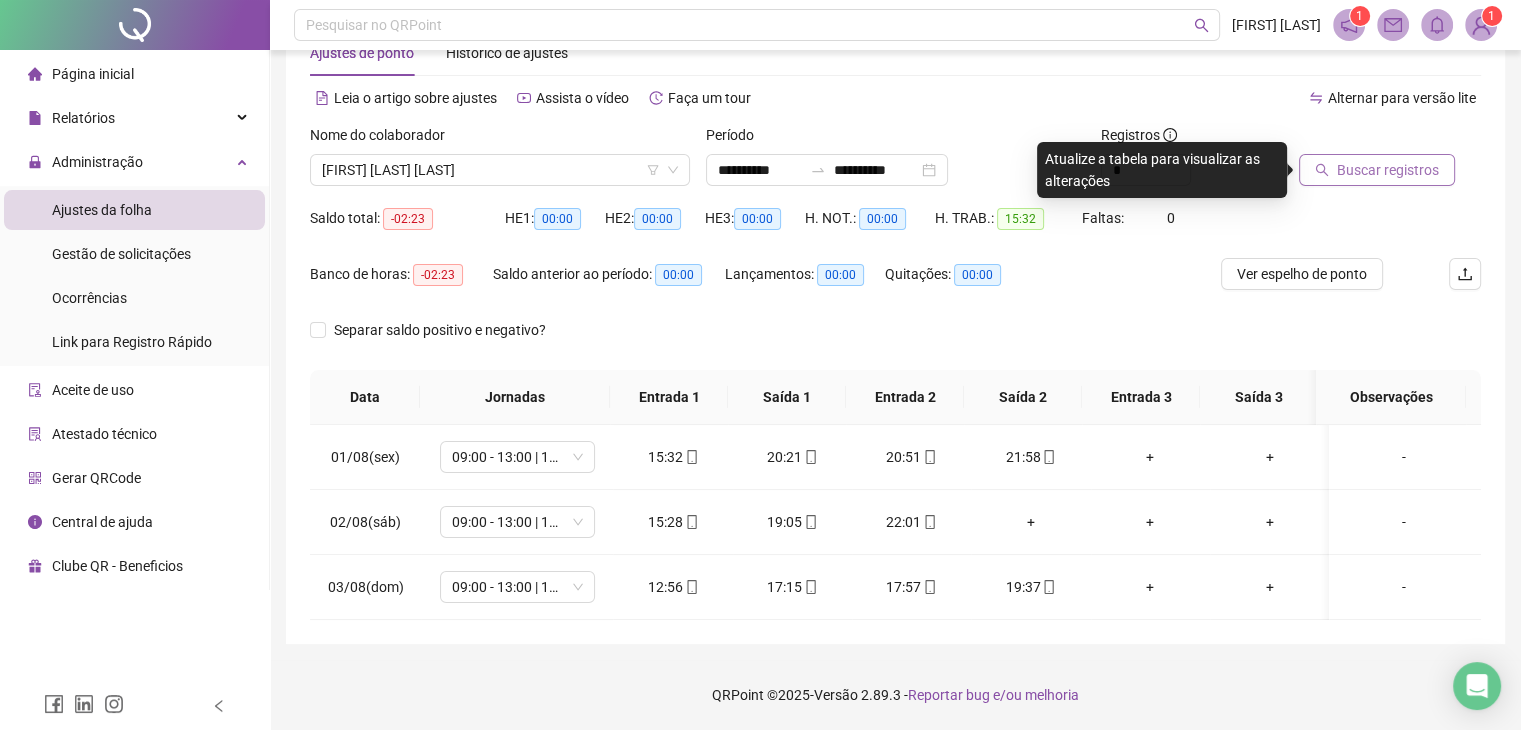 click on "Buscar registros" at bounding box center (1377, 170) 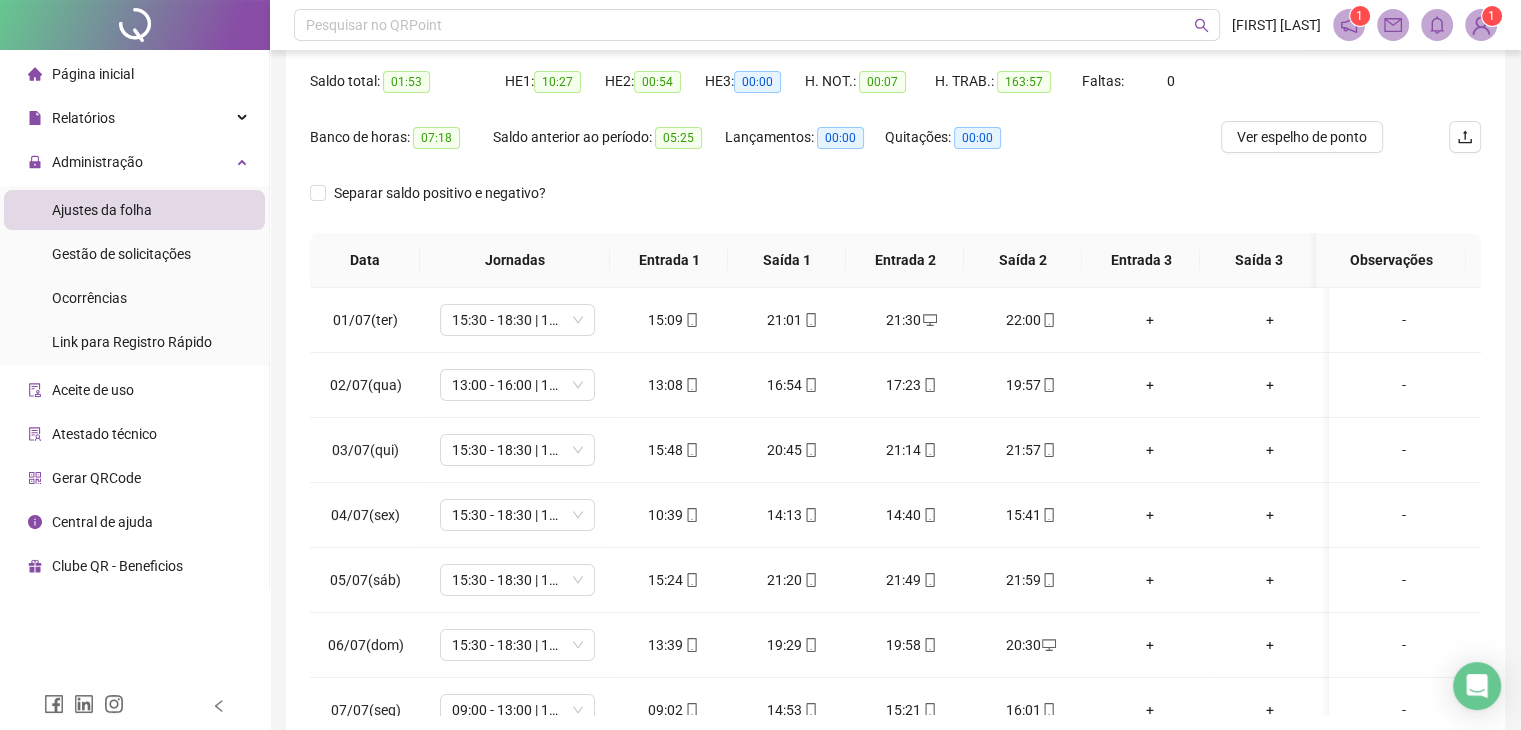 scroll, scrollTop: 292, scrollLeft: 0, axis: vertical 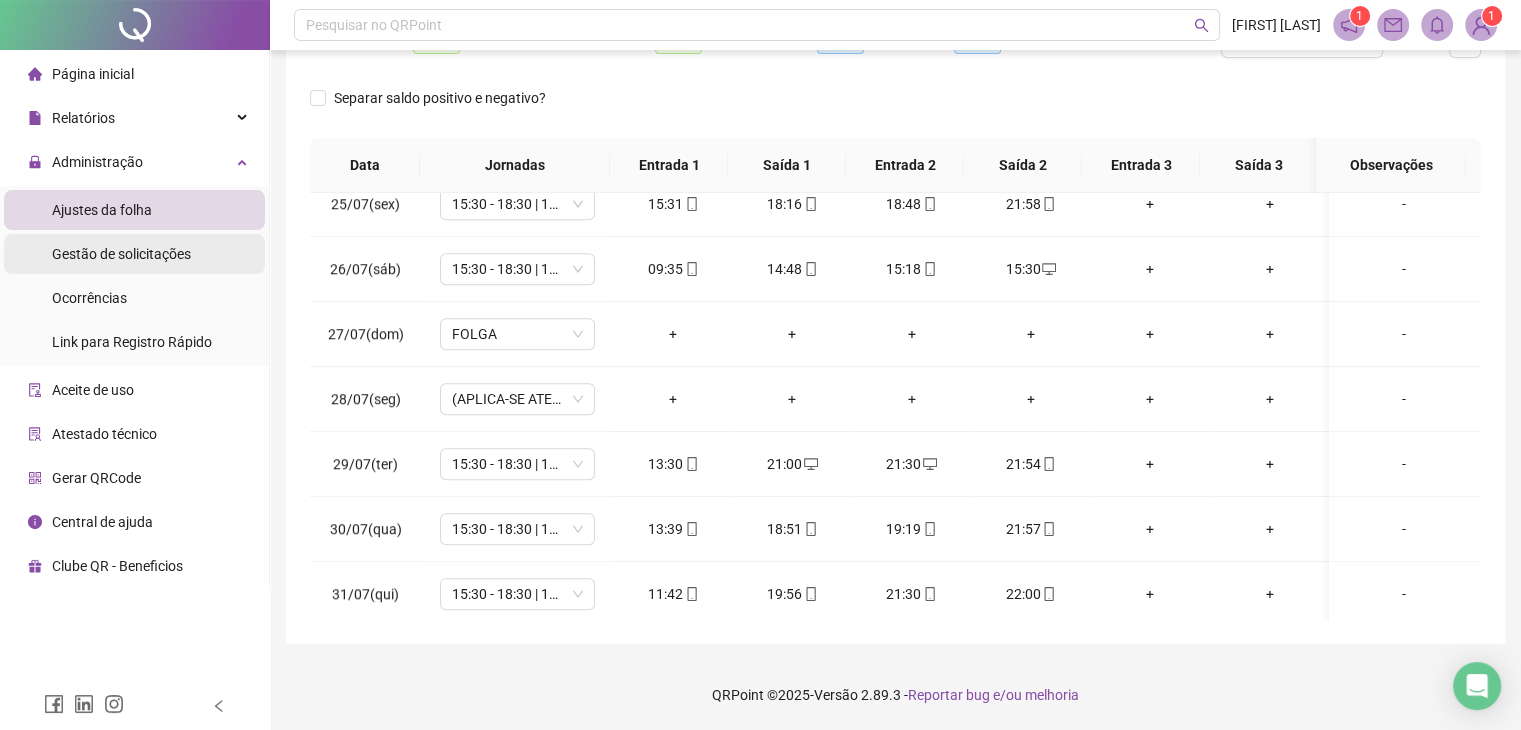 click on "Gestão de solicitações" at bounding box center [121, 254] 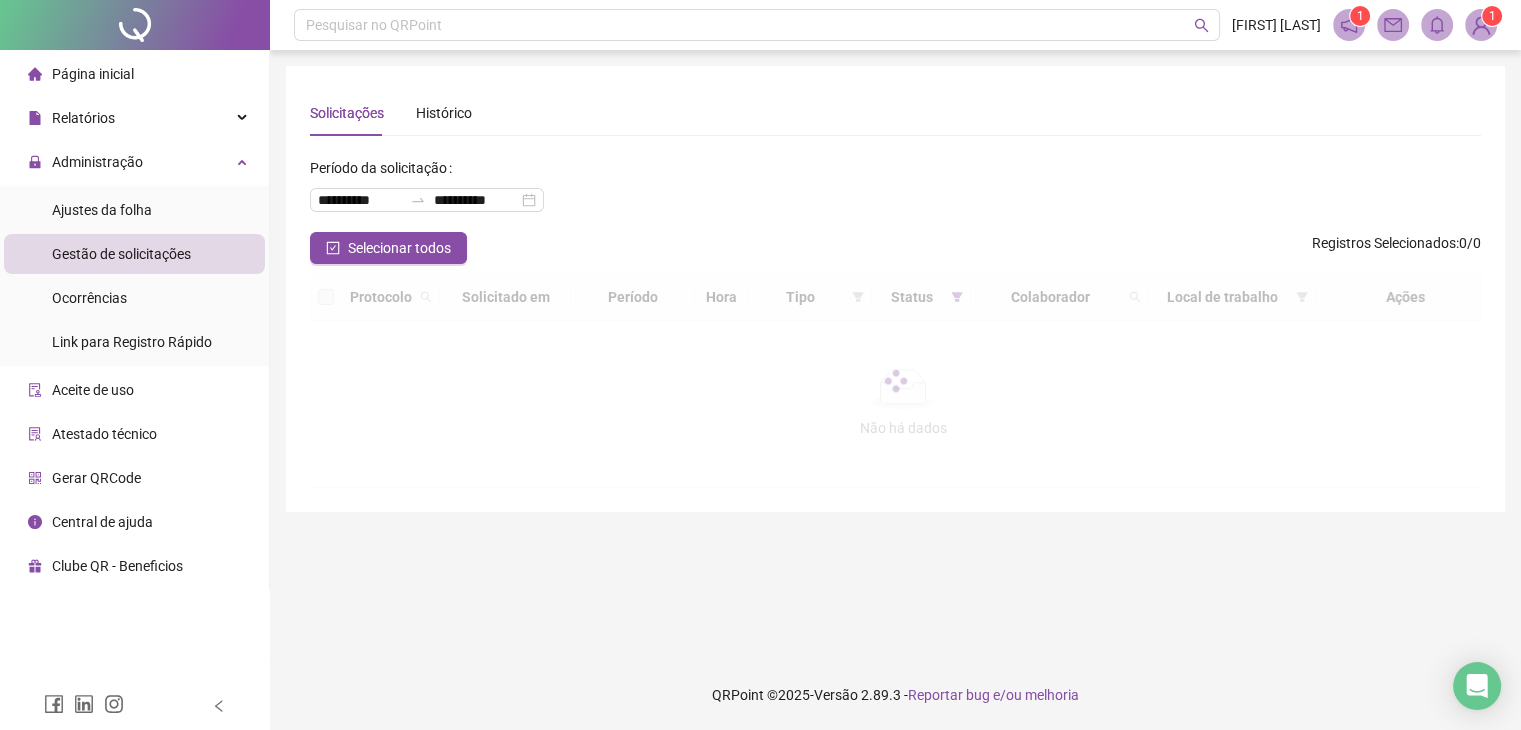 scroll, scrollTop: 0, scrollLeft: 0, axis: both 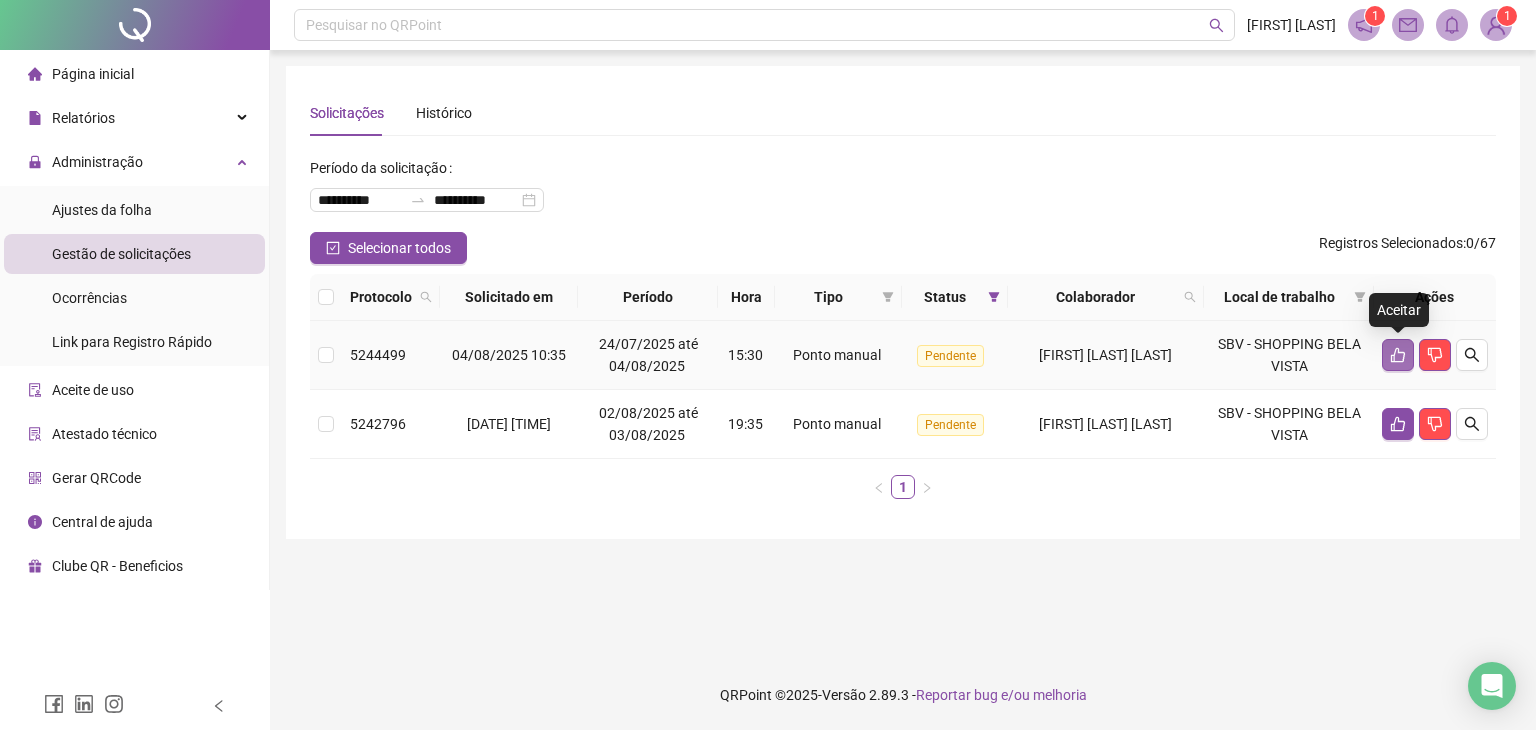 click 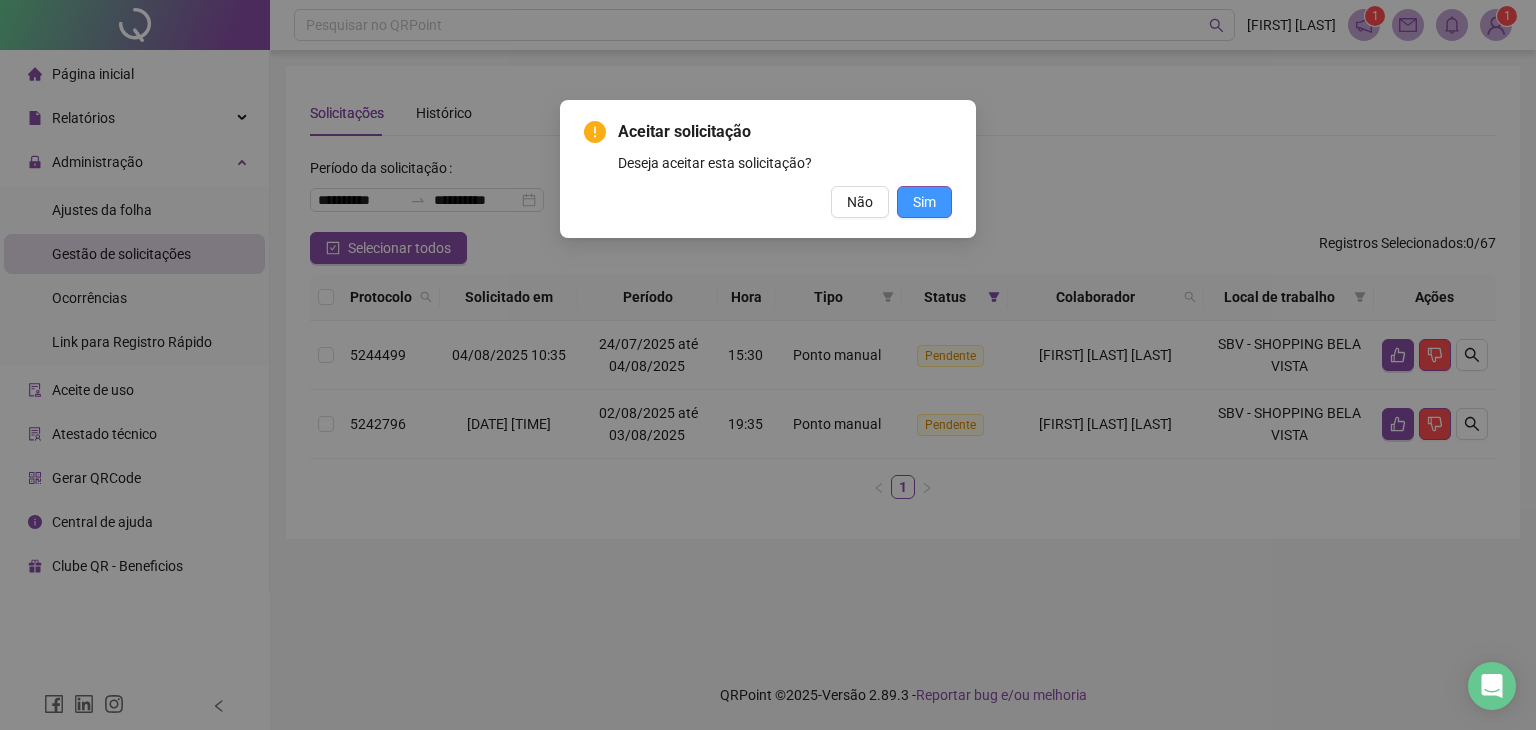 click on "Sim" at bounding box center [924, 202] 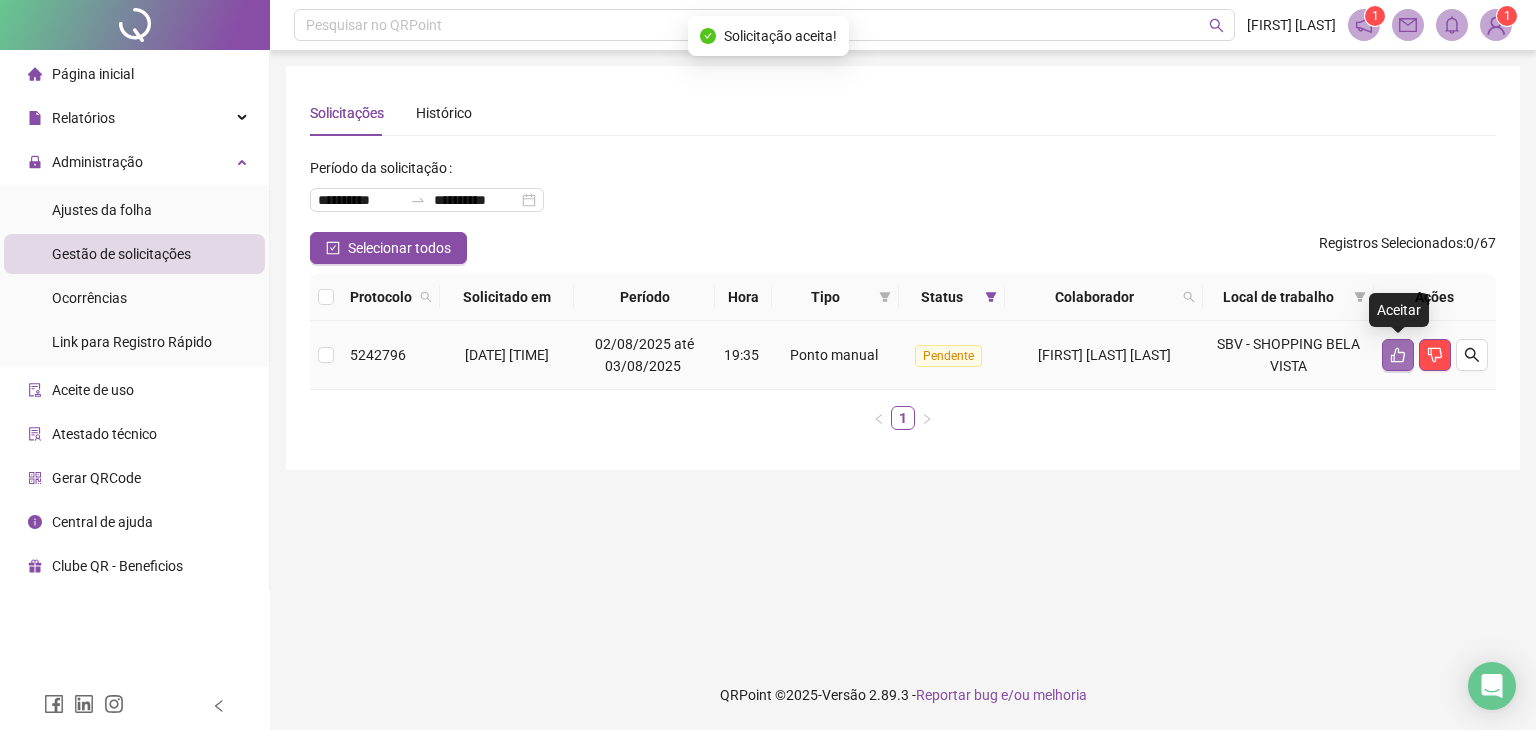 click at bounding box center (1398, 355) 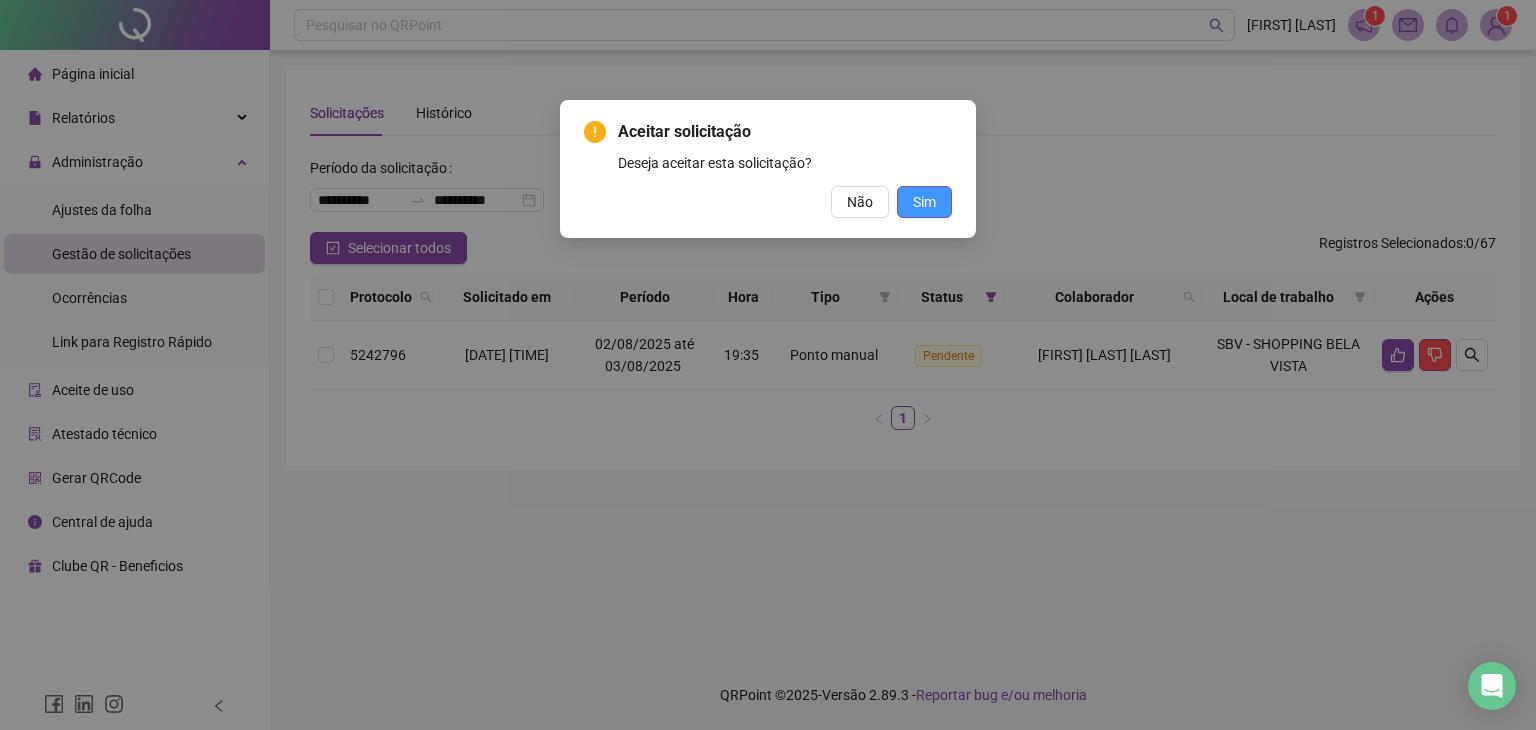 click on "Sim" at bounding box center (924, 202) 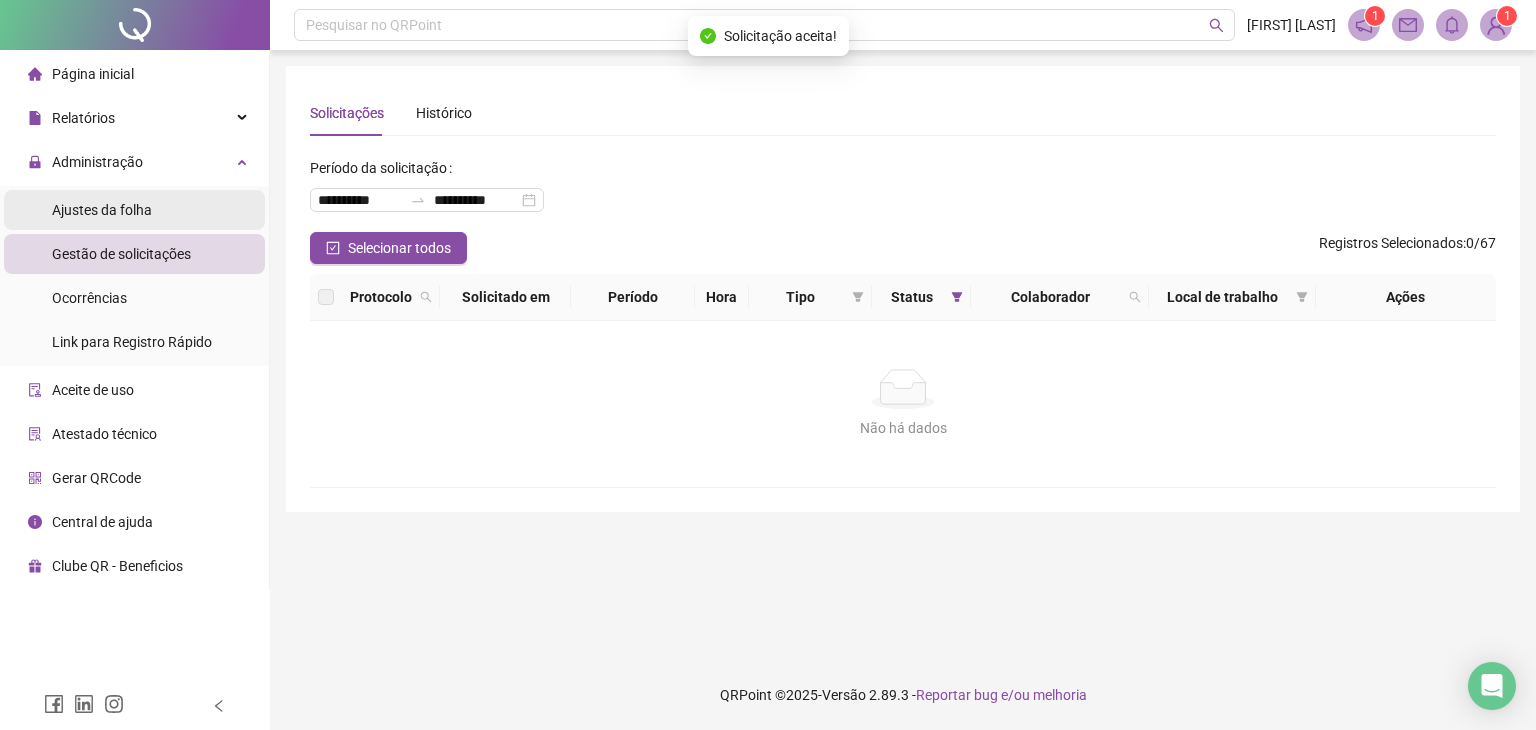 click on "Ajustes da folha" at bounding box center (102, 210) 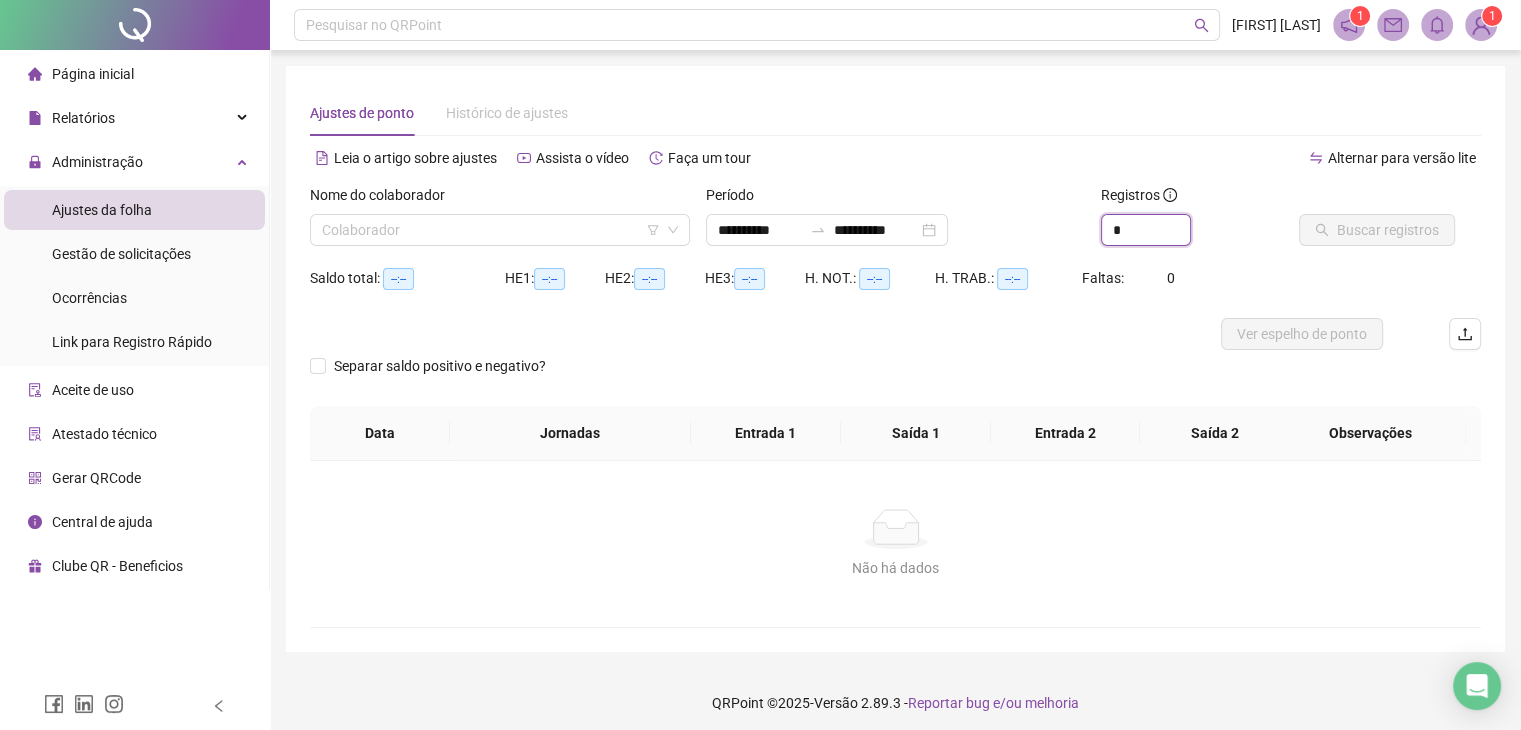 drag, startPoint x: 1137, startPoint y: 235, endPoint x: 1023, endPoint y: 246, distance: 114.52947 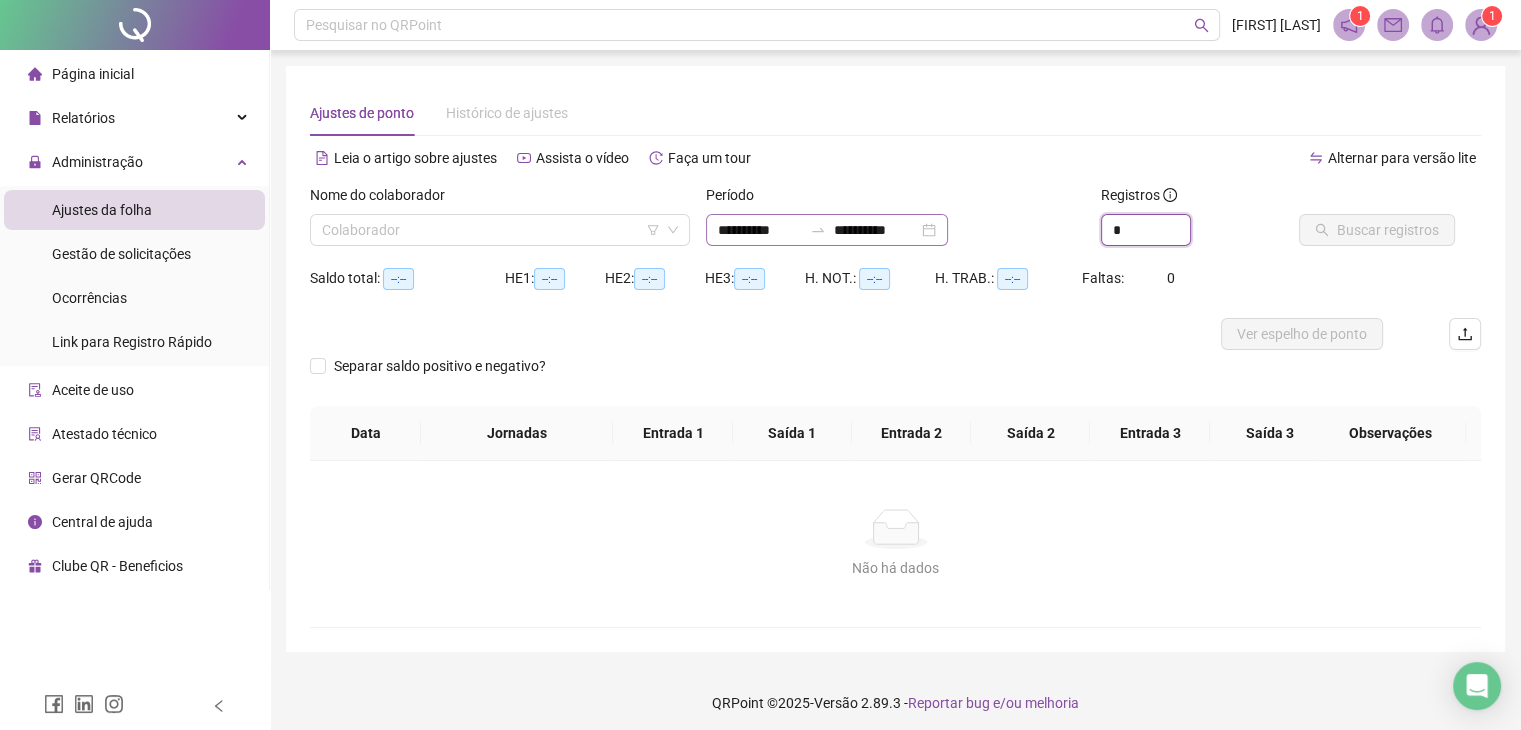 type on "*" 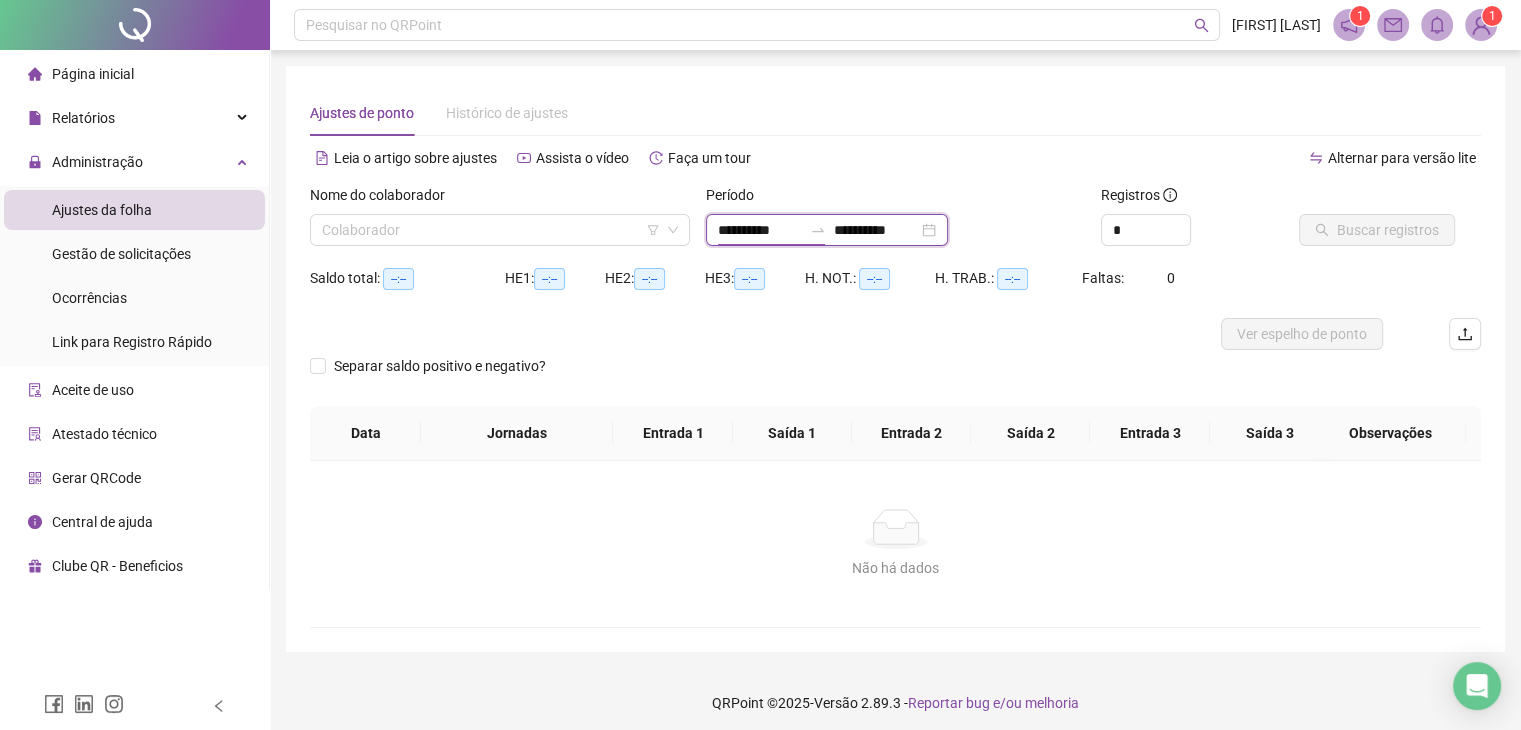 click on "**********" at bounding box center [760, 230] 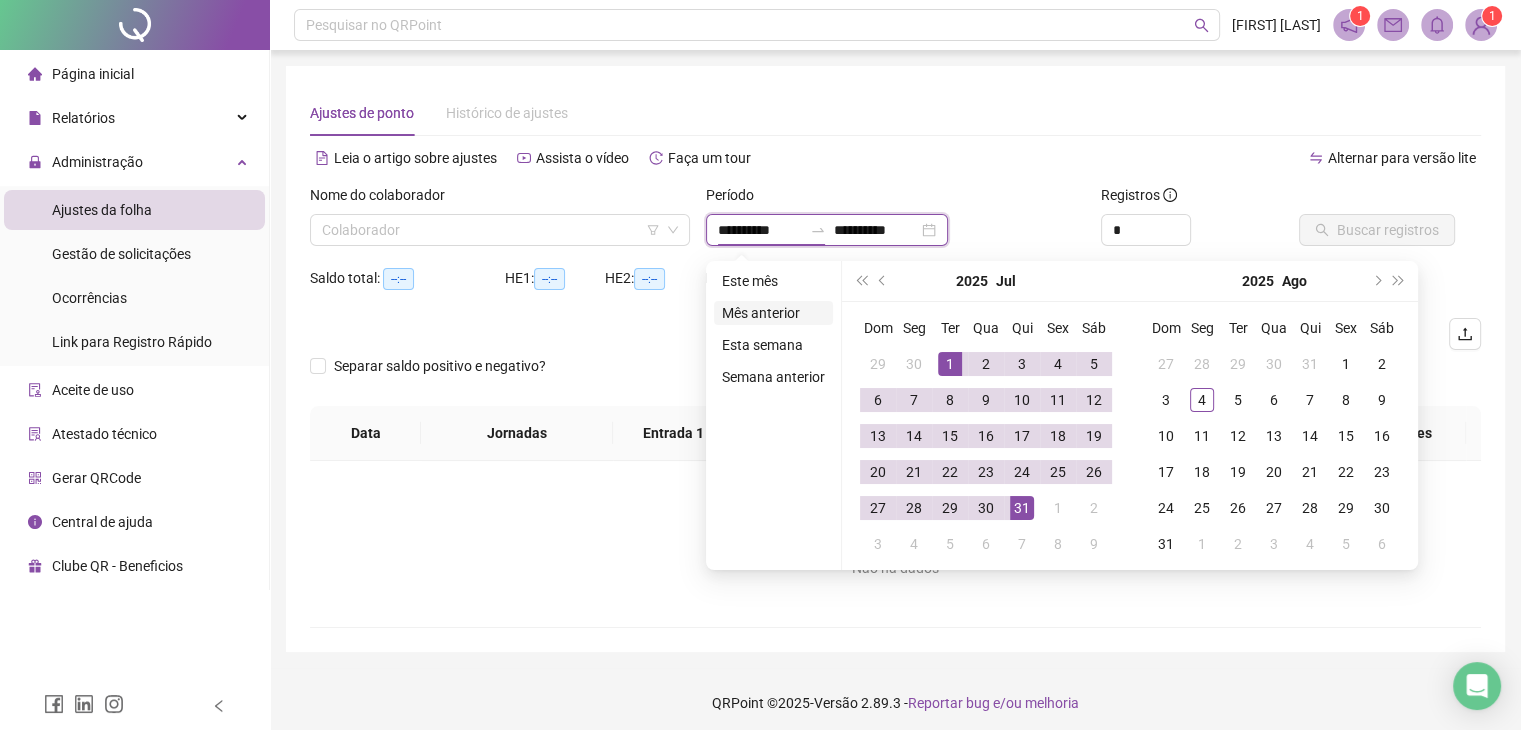 type on "**********" 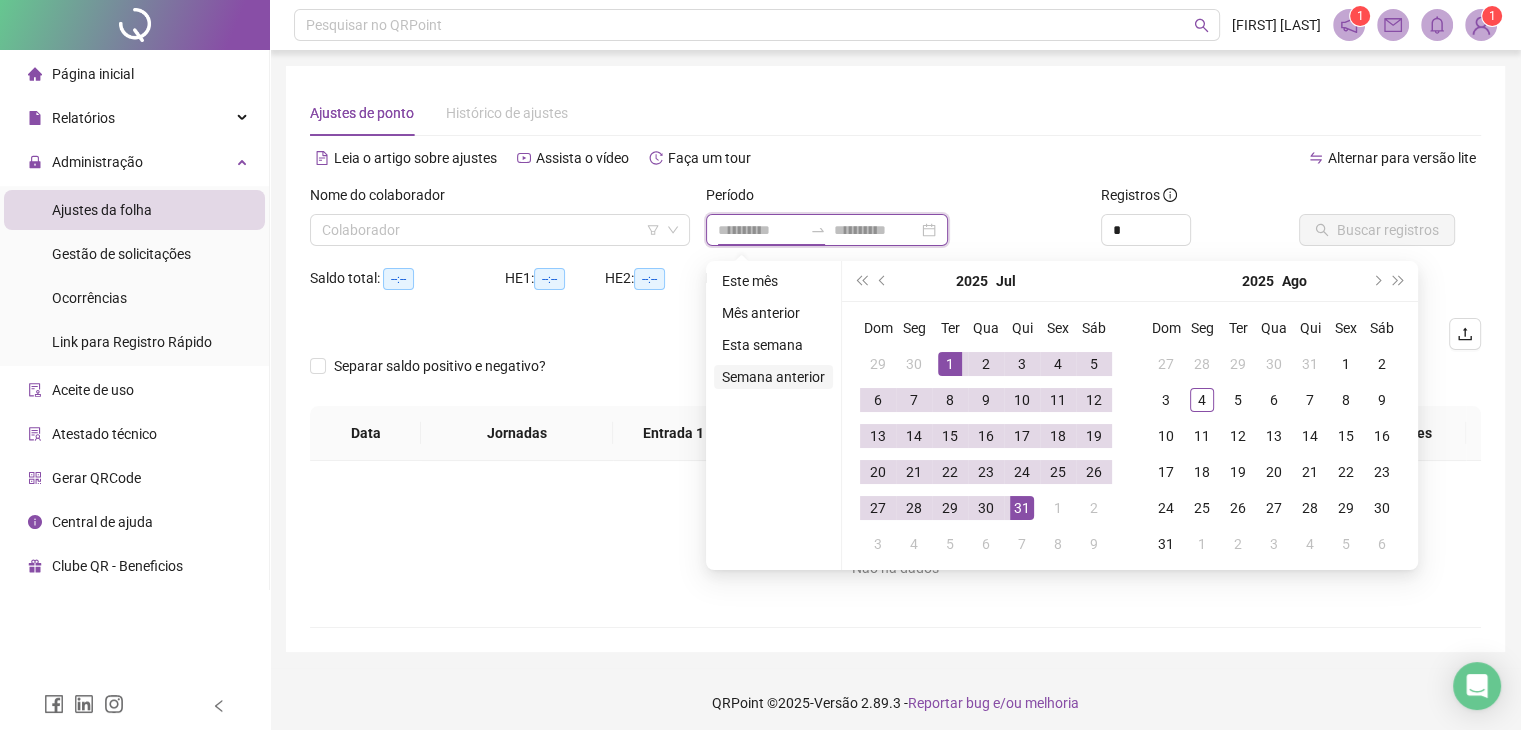 type on "**********" 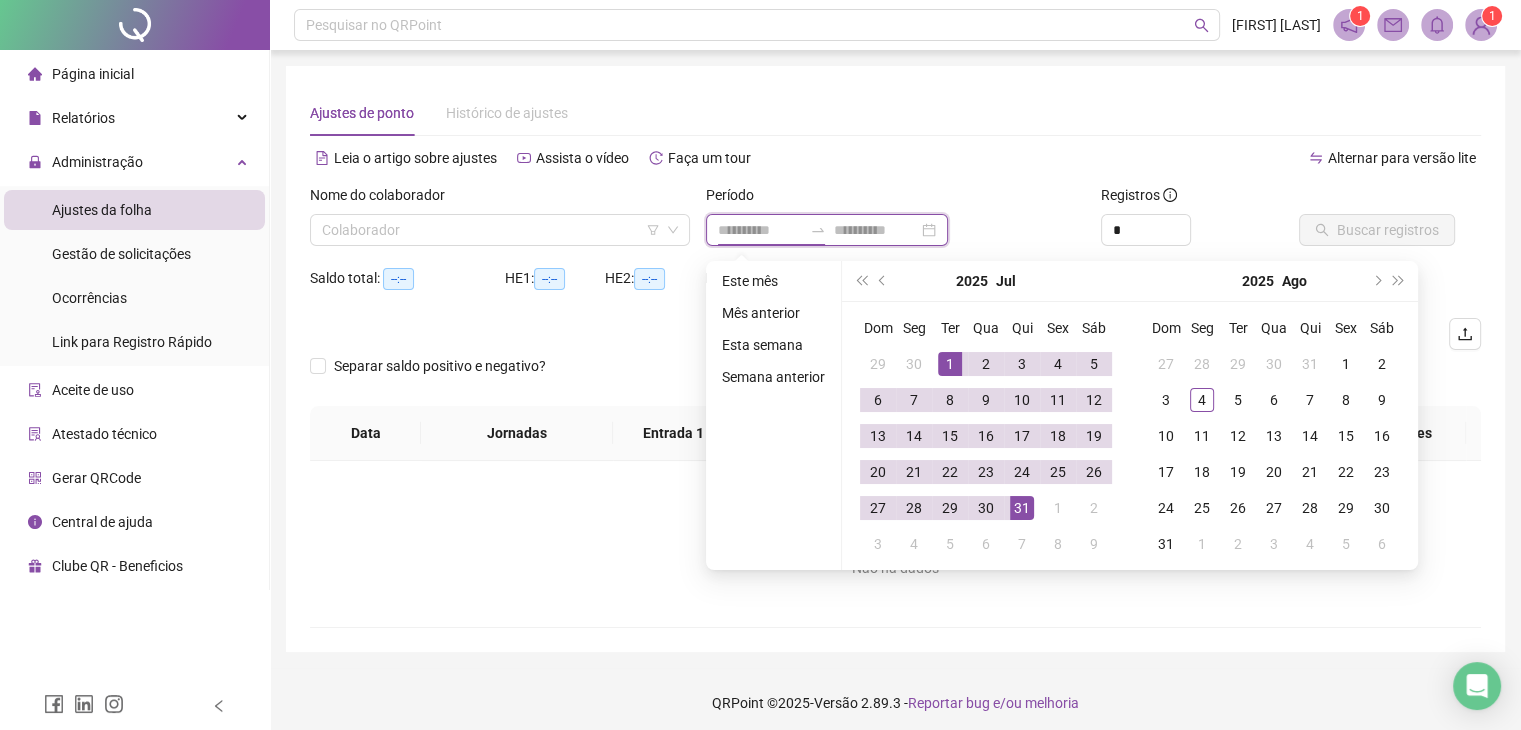 type on "**********" 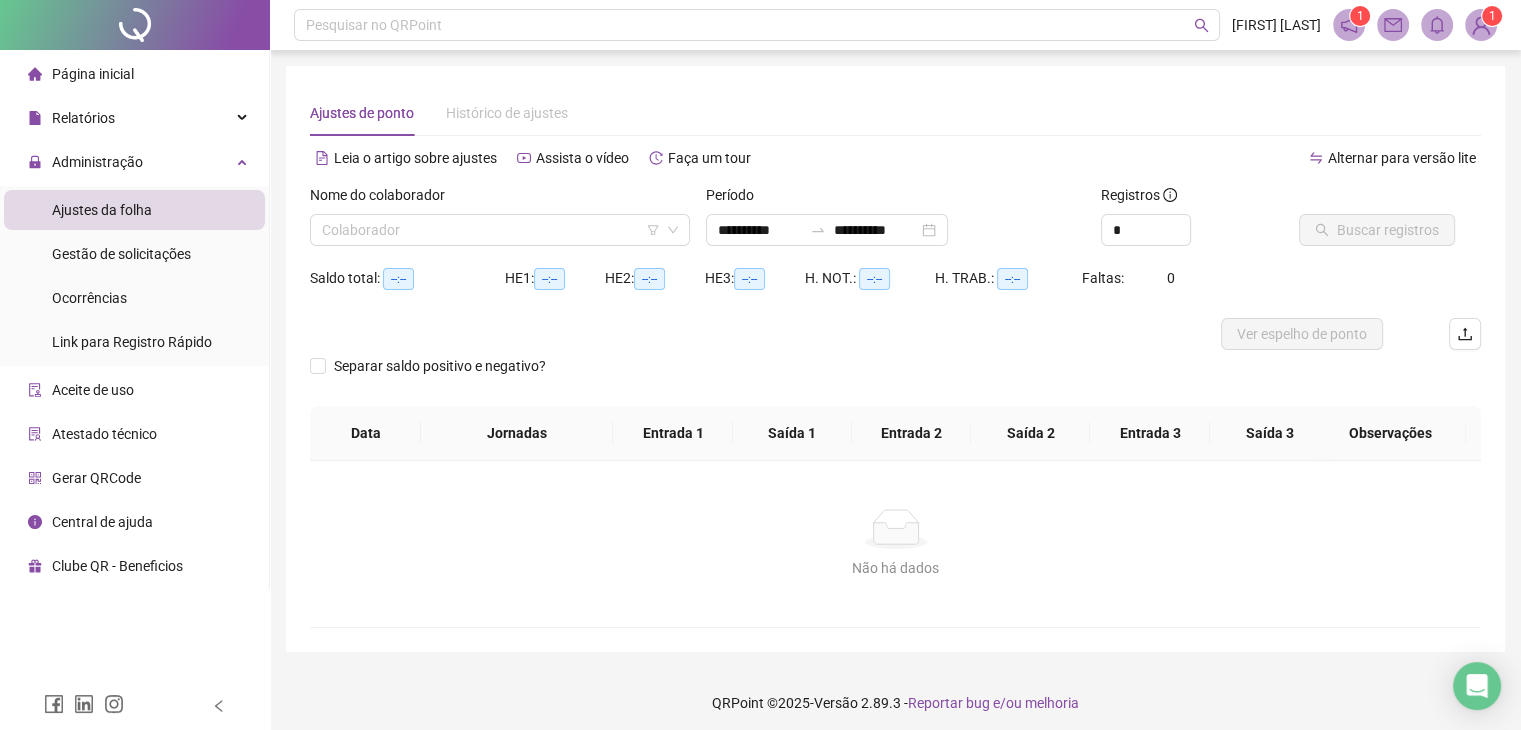 click on "Não há dados Não há dados" at bounding box center [895, 544] 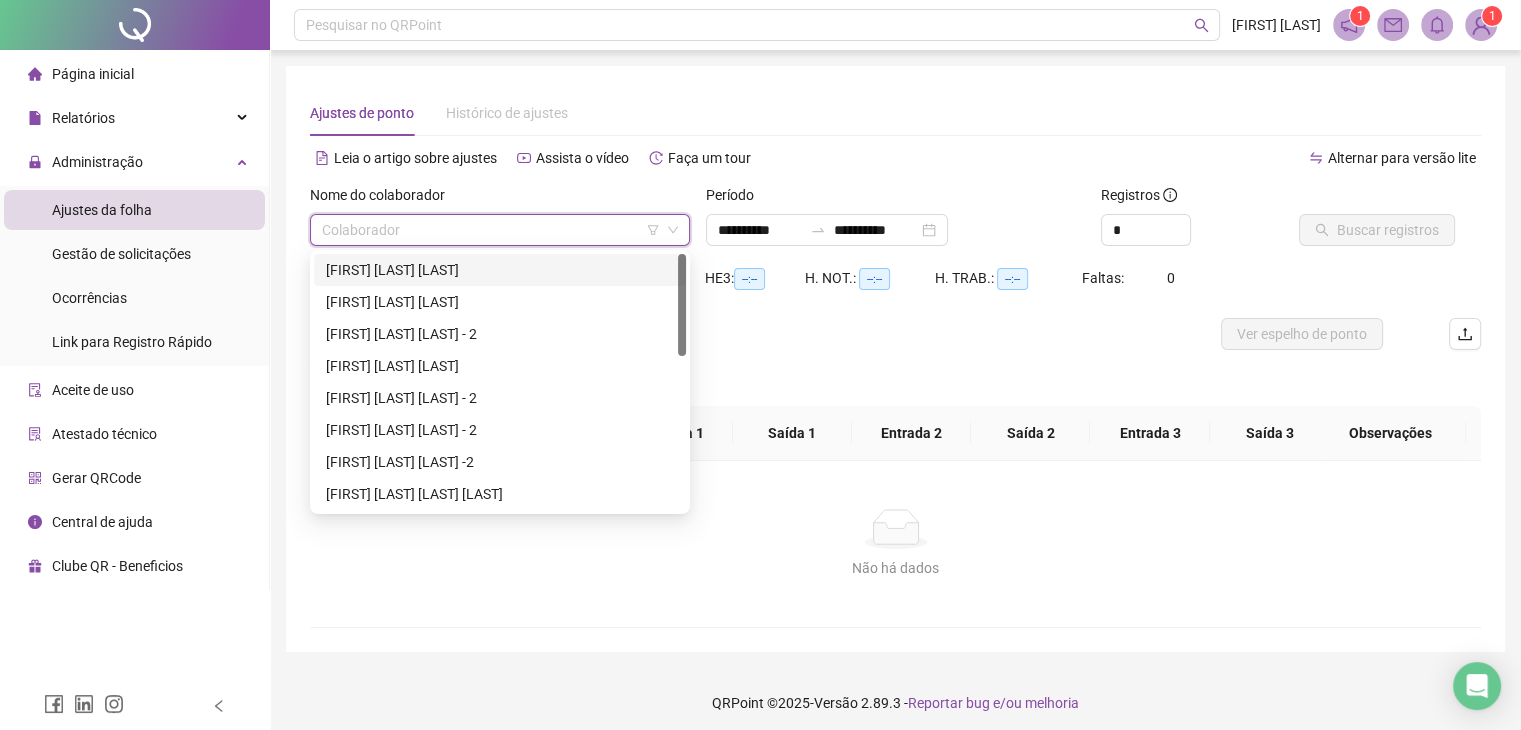 drag, startPoint x: 593, startPoint y: 234, endPoint x: 590, endPoint y: 220, distance: 14.3178215 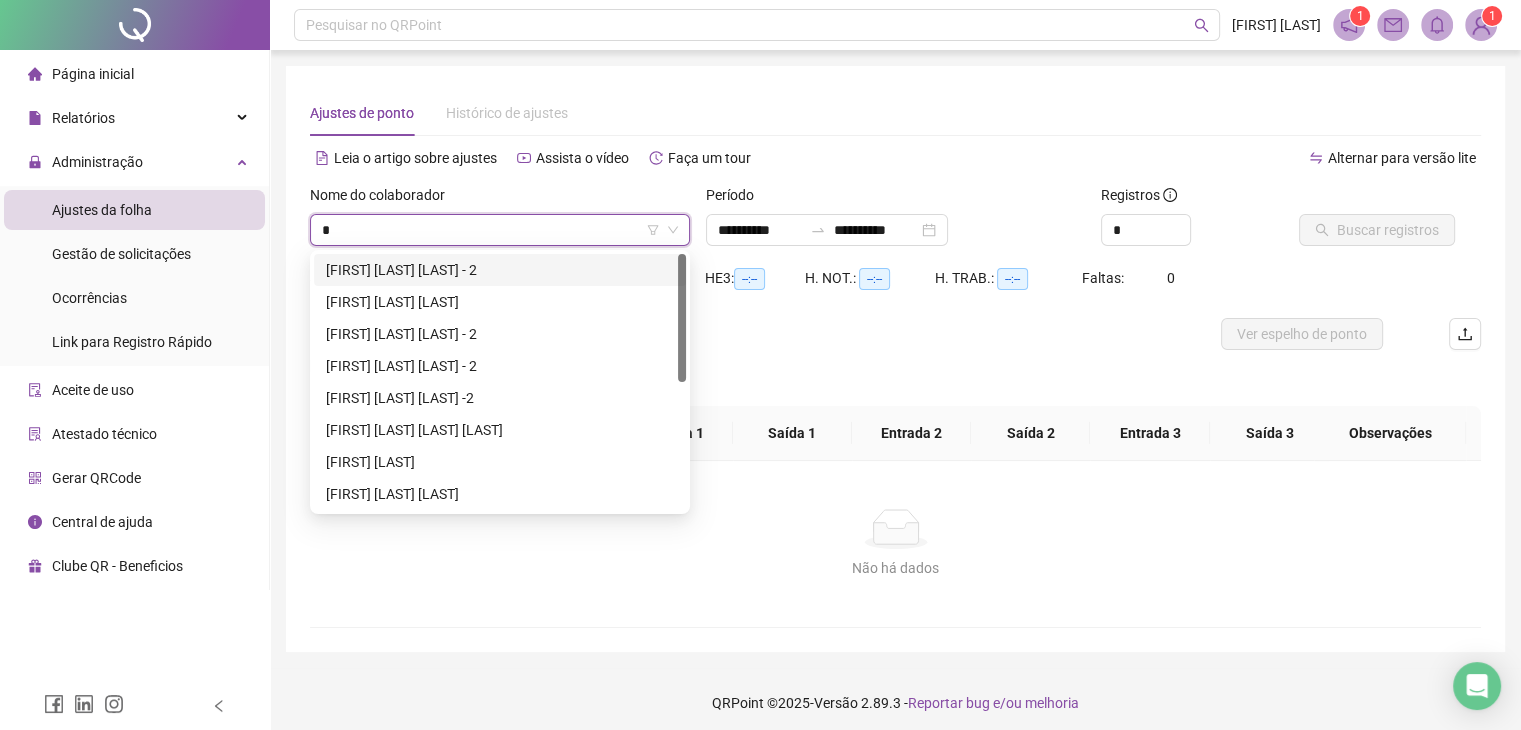 type on "**" 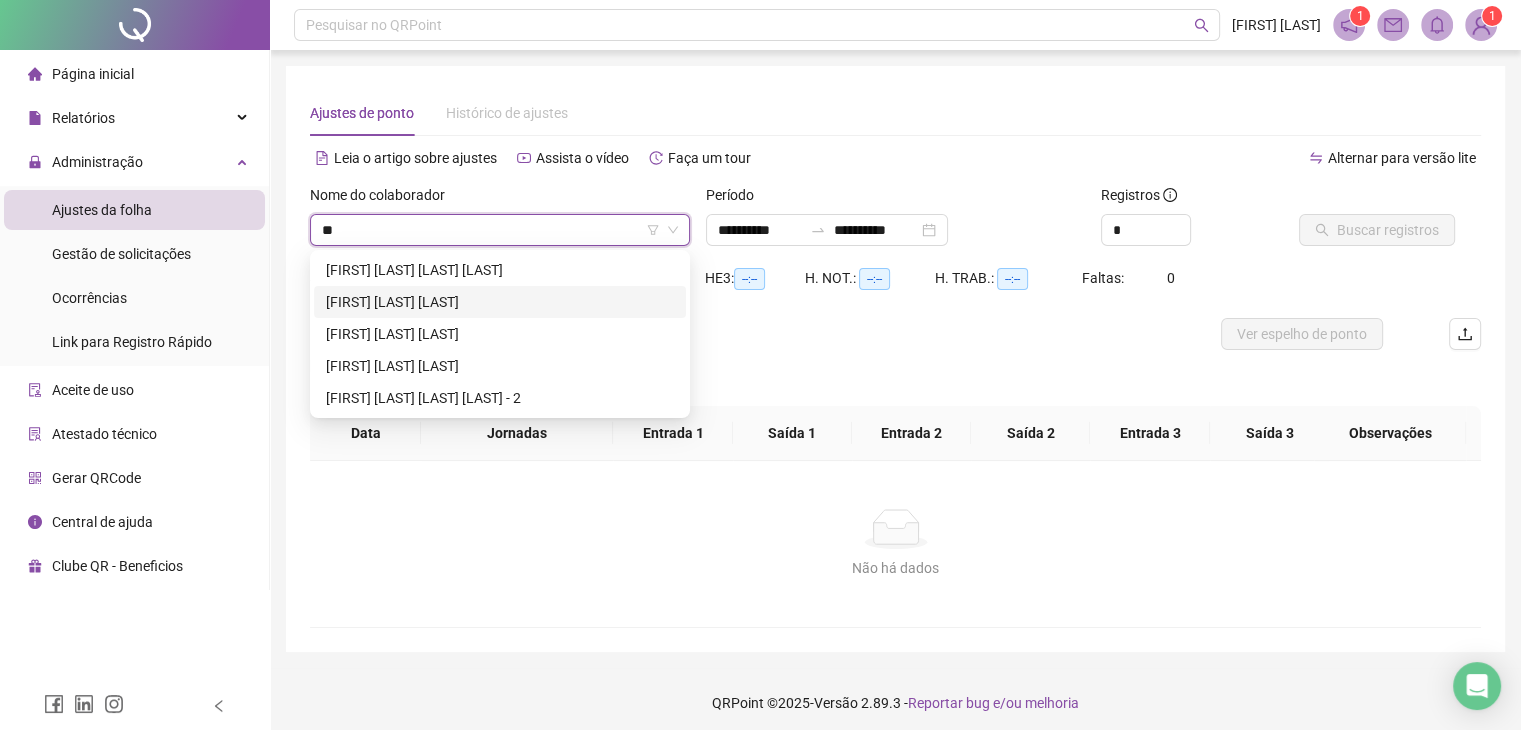 click on "[FIRST] [LAST] [LAST]" at bounding box center [500, 302] 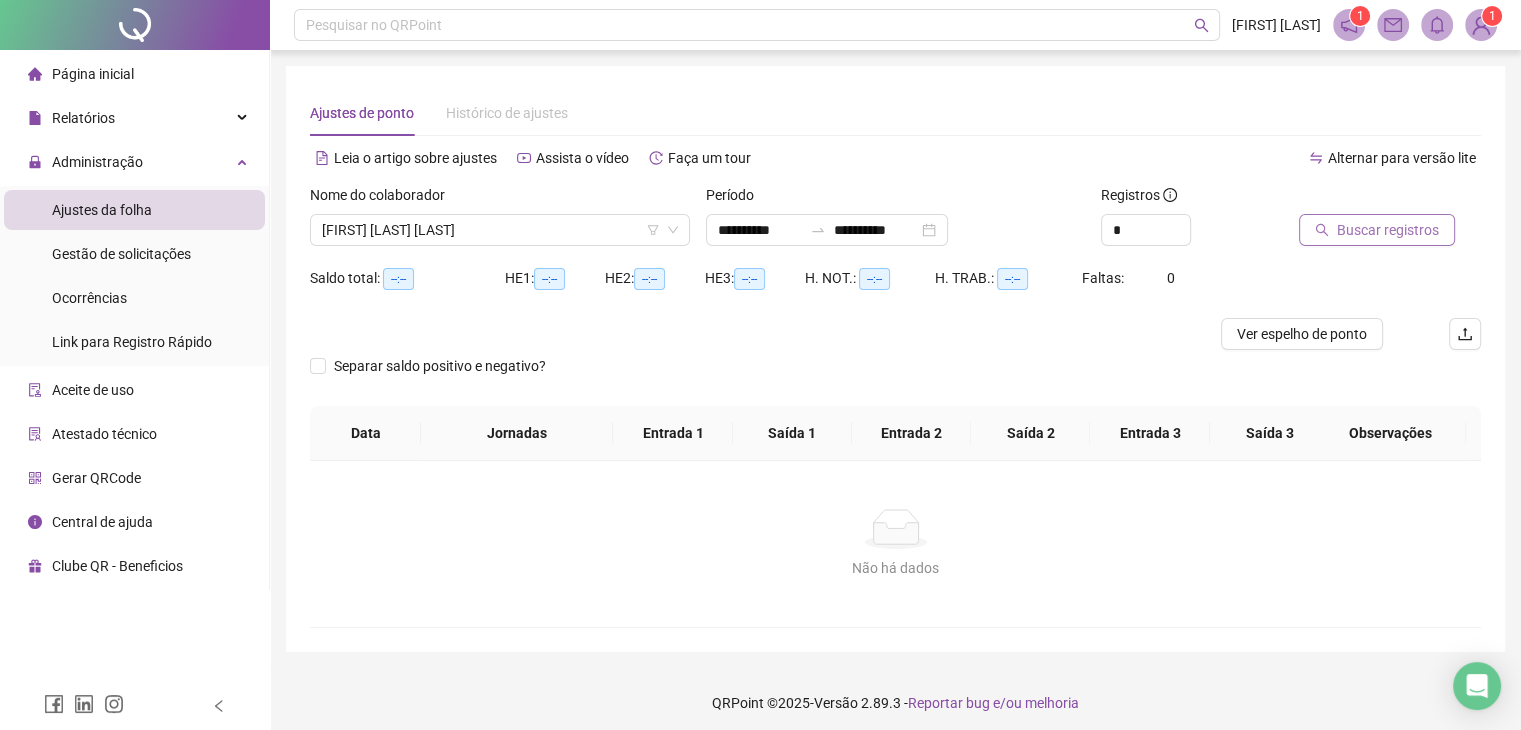 click 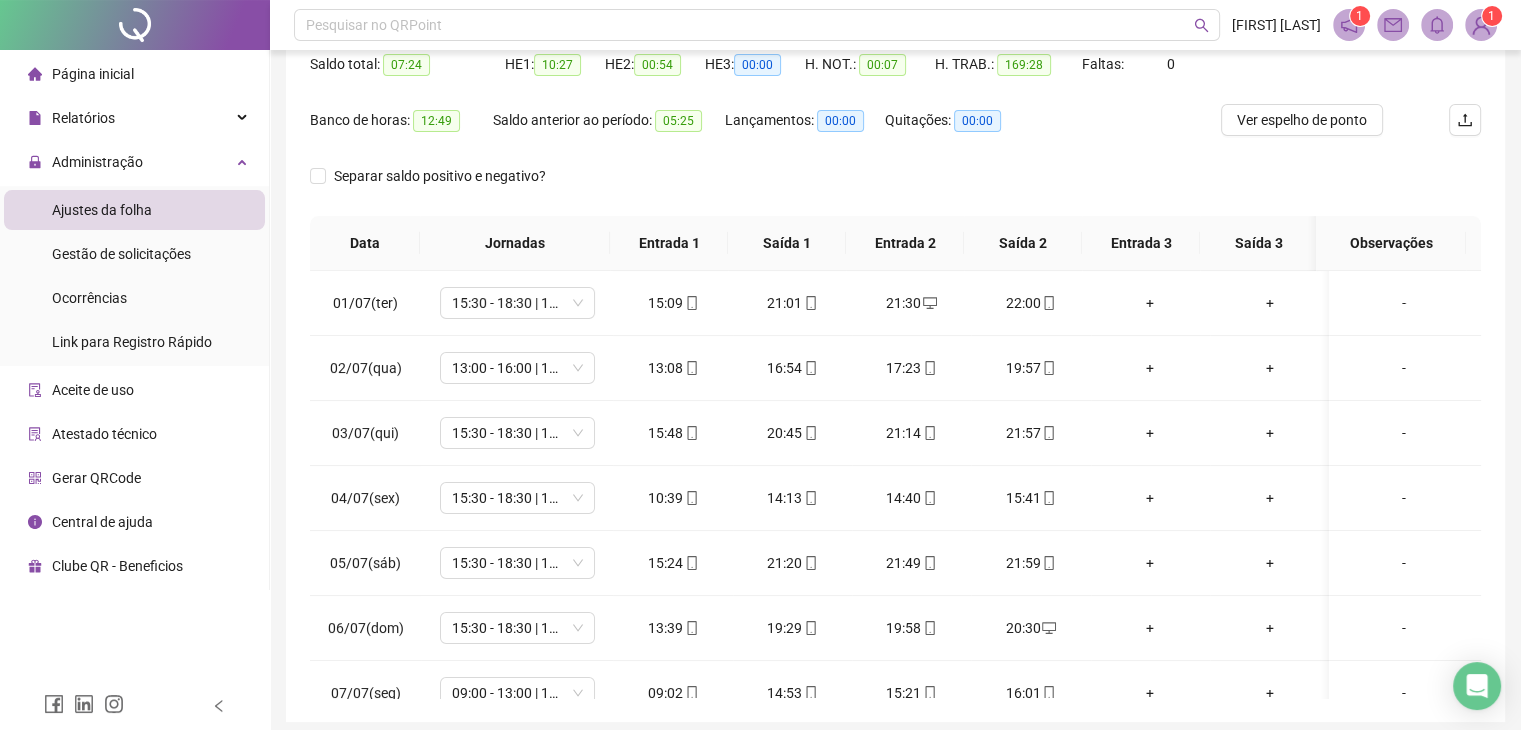 scroll, scrollTop: 292, scrollLeft: 0, axis: vertical 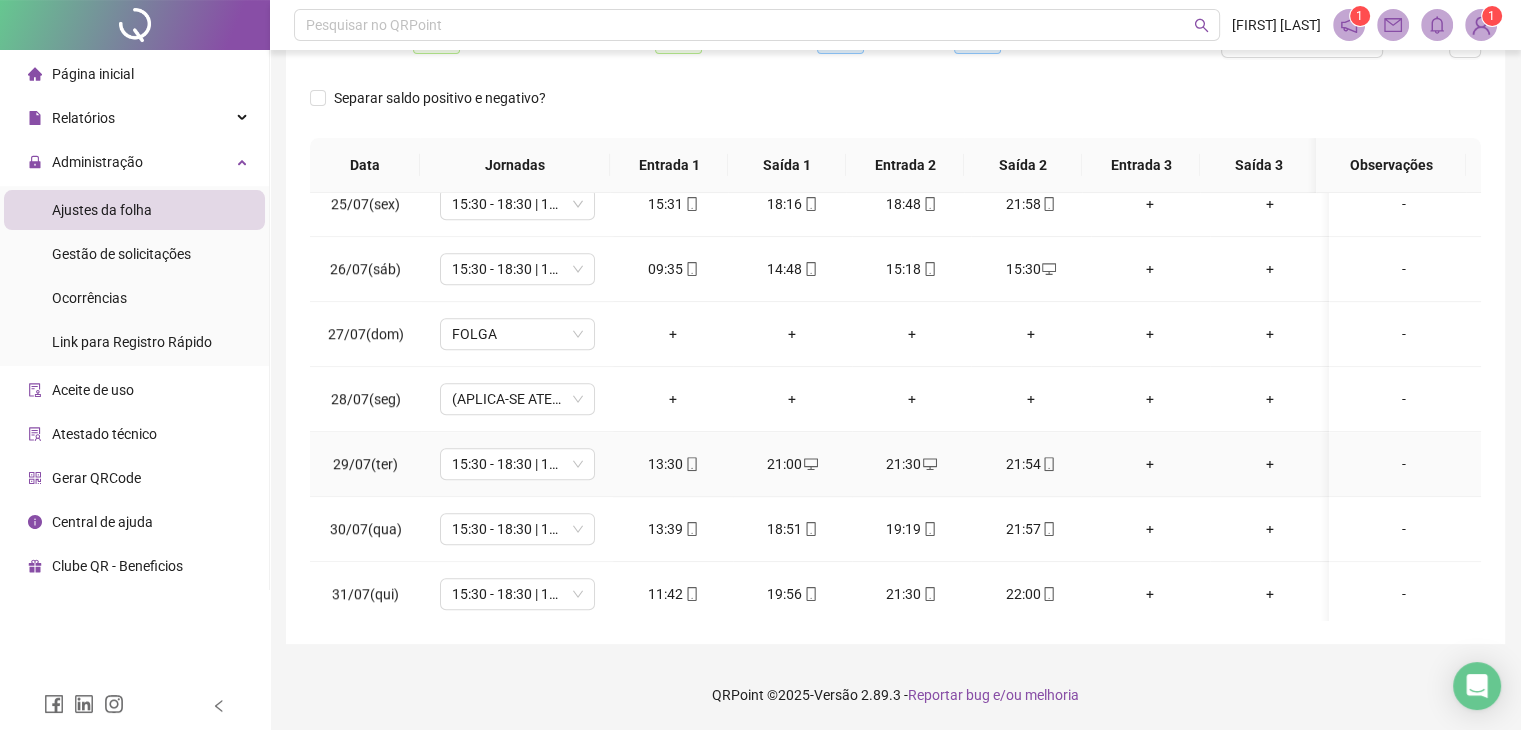 type 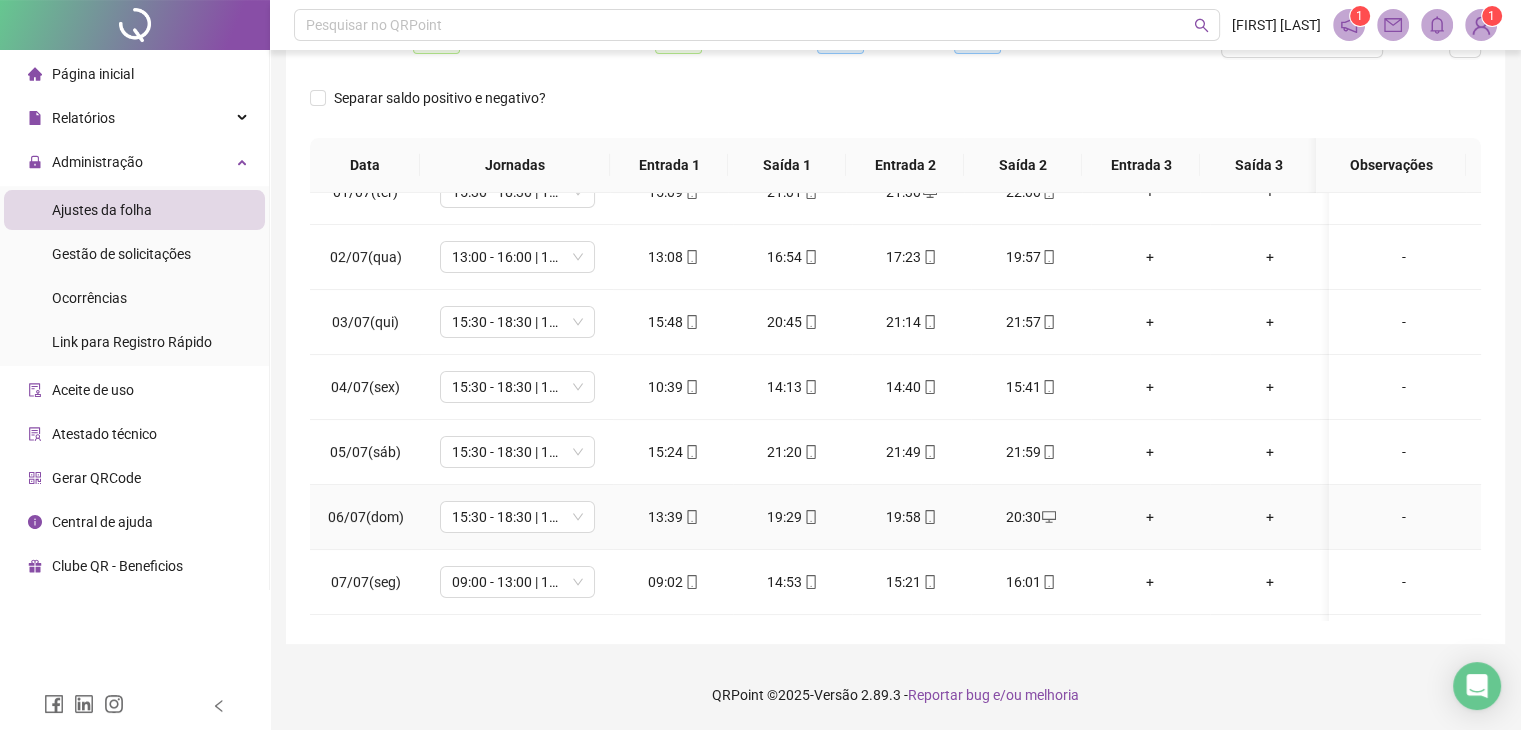 scroll, scrollTop: 0, scrollLeft: 0, axis: both 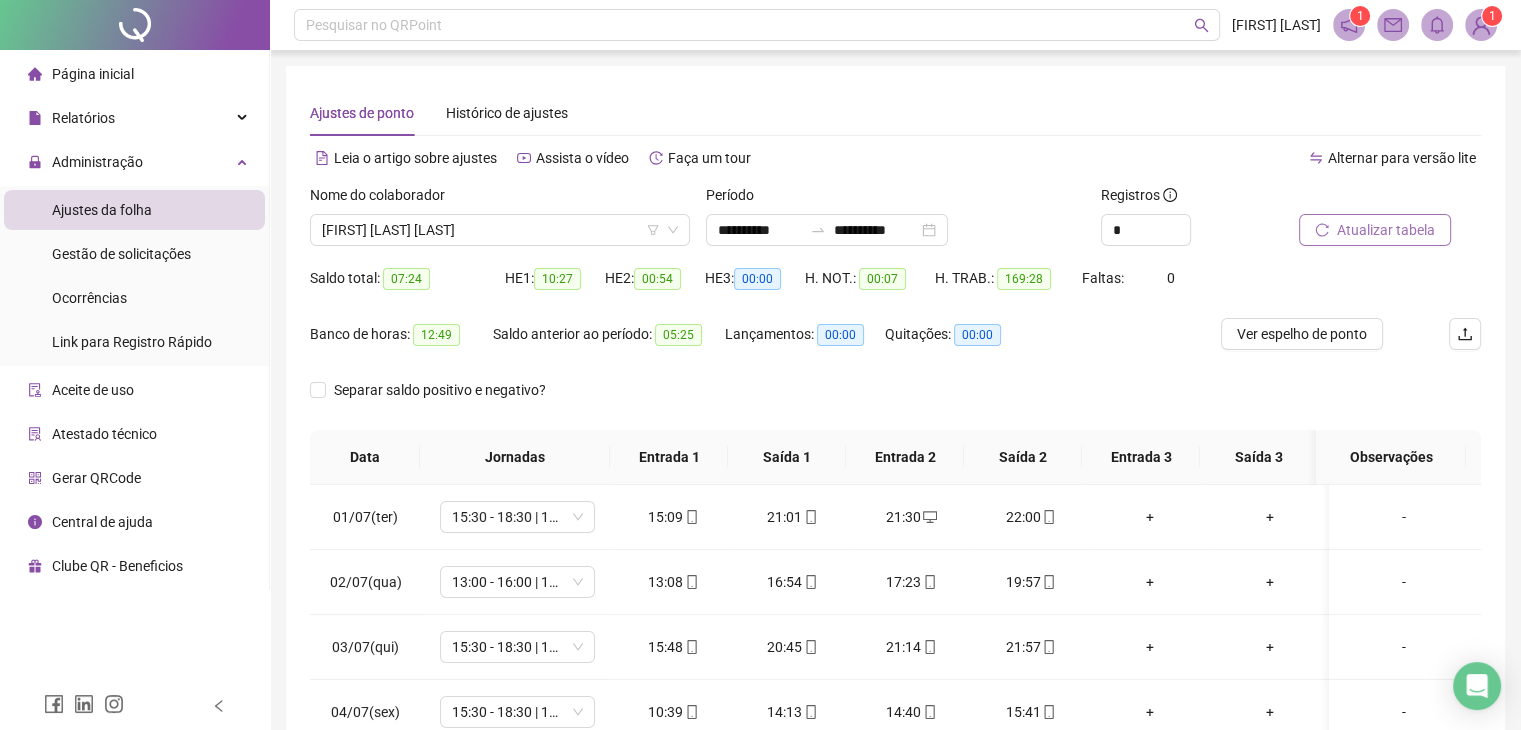click on "Ajustes de ponto Histórico de ajustes" at bounding box center [895, 113] 